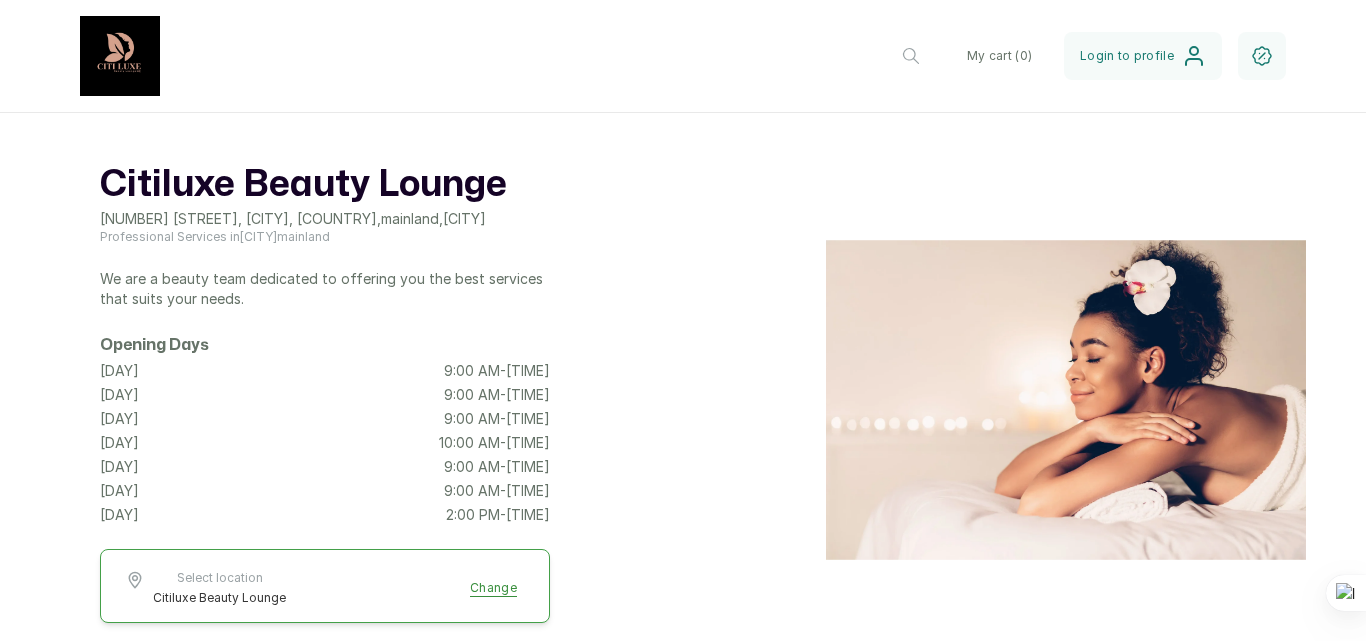 scroll, scrollTop: 0, scrollLeft: 0, axis: both 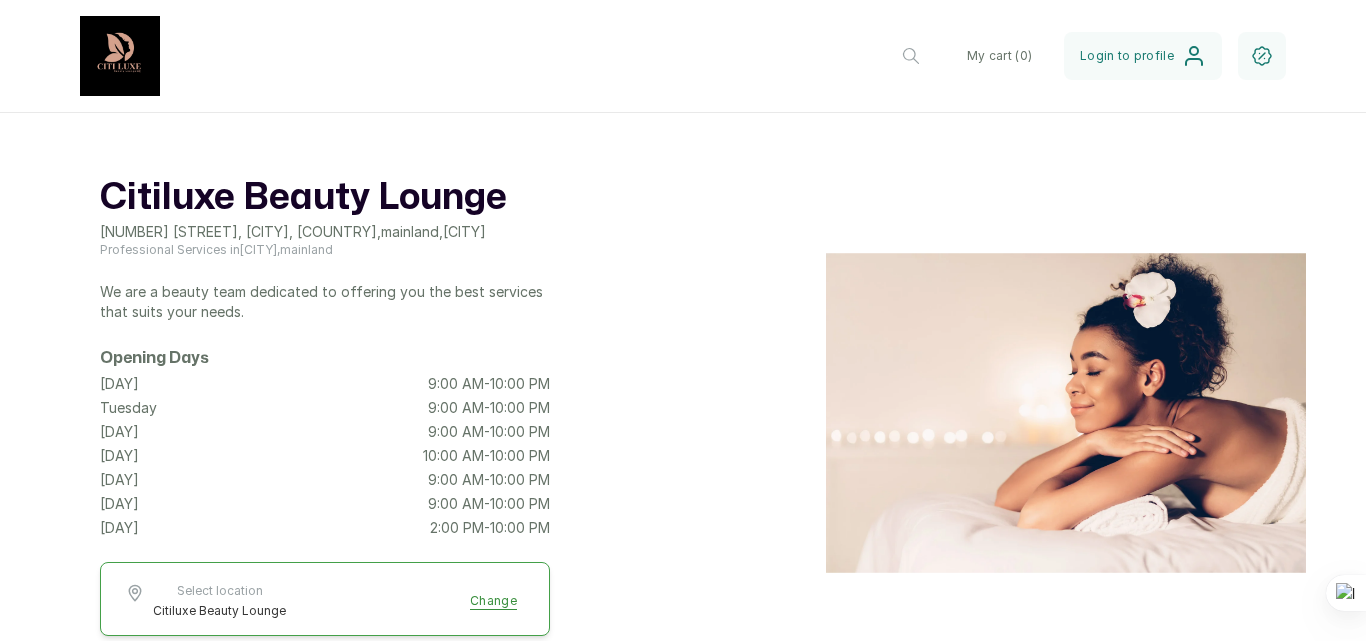 drag, startPoint x: 1365, startPoint y: 160, endPoint x: 1356, endPoint y: 192, distance: 33.24154 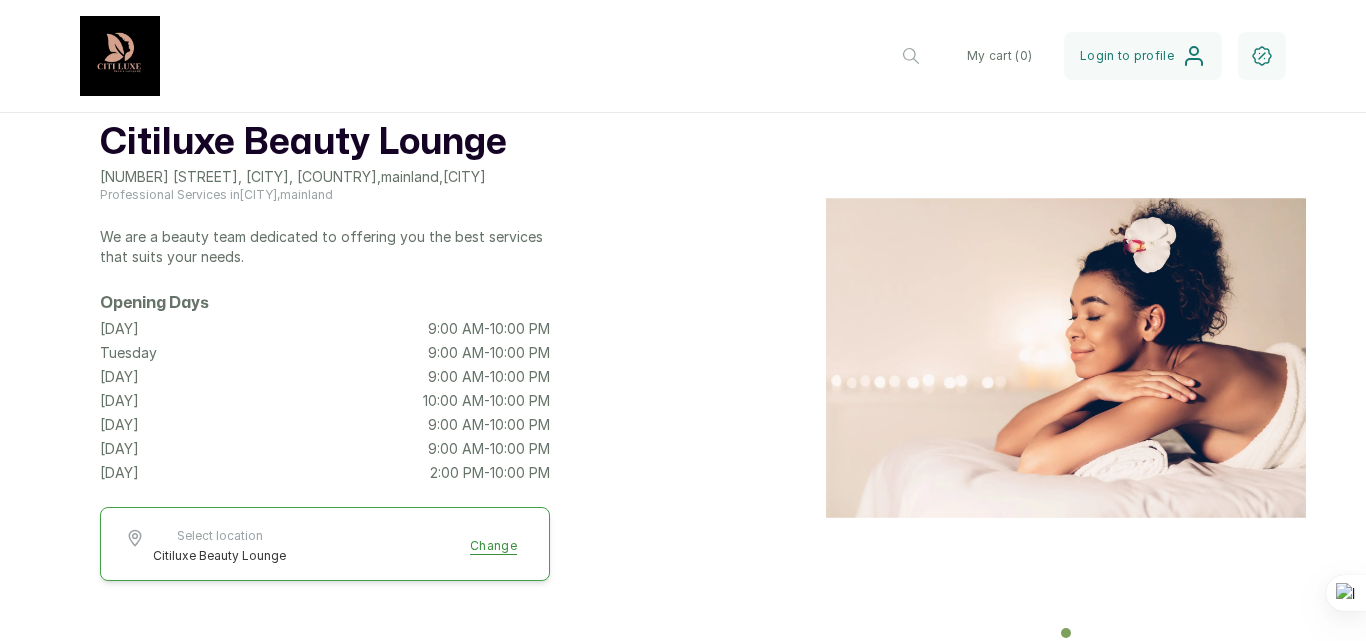 scroll, scrollTop: 93, scrollLeft: 0, axis: vertical 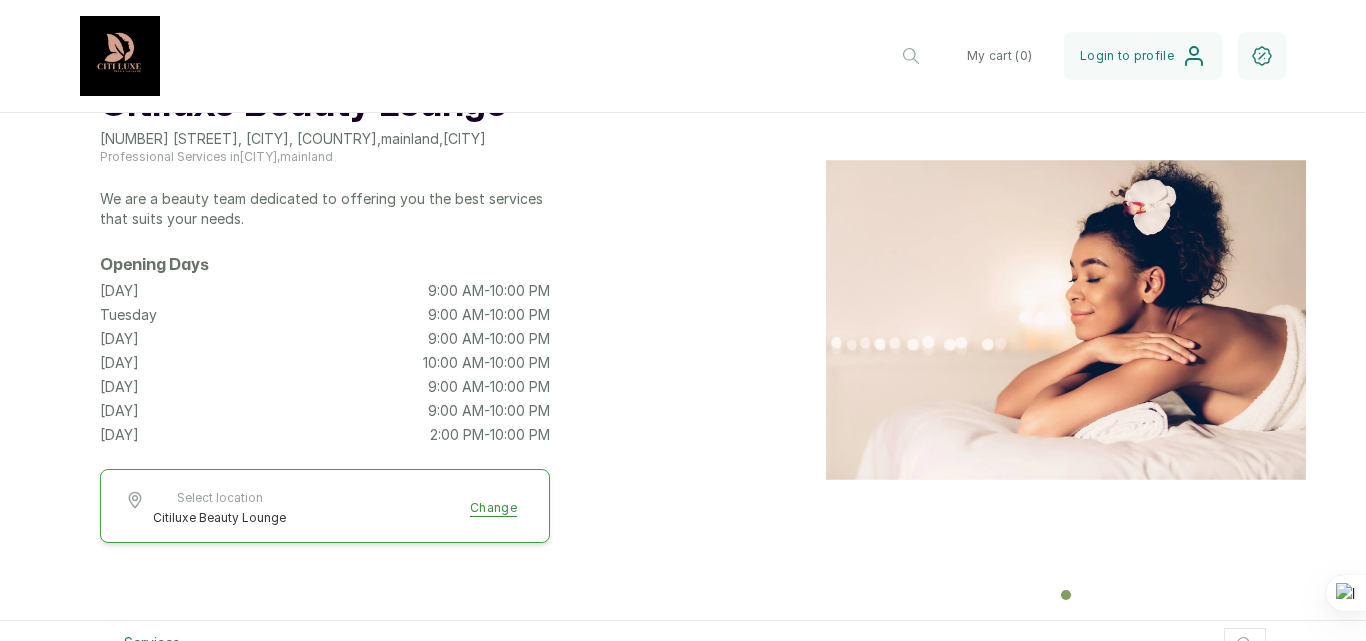 drag, startPoint x: 1365, startPoint y: 192, endPoint x: 1354, endPoint y: 233, distance: 42.44997 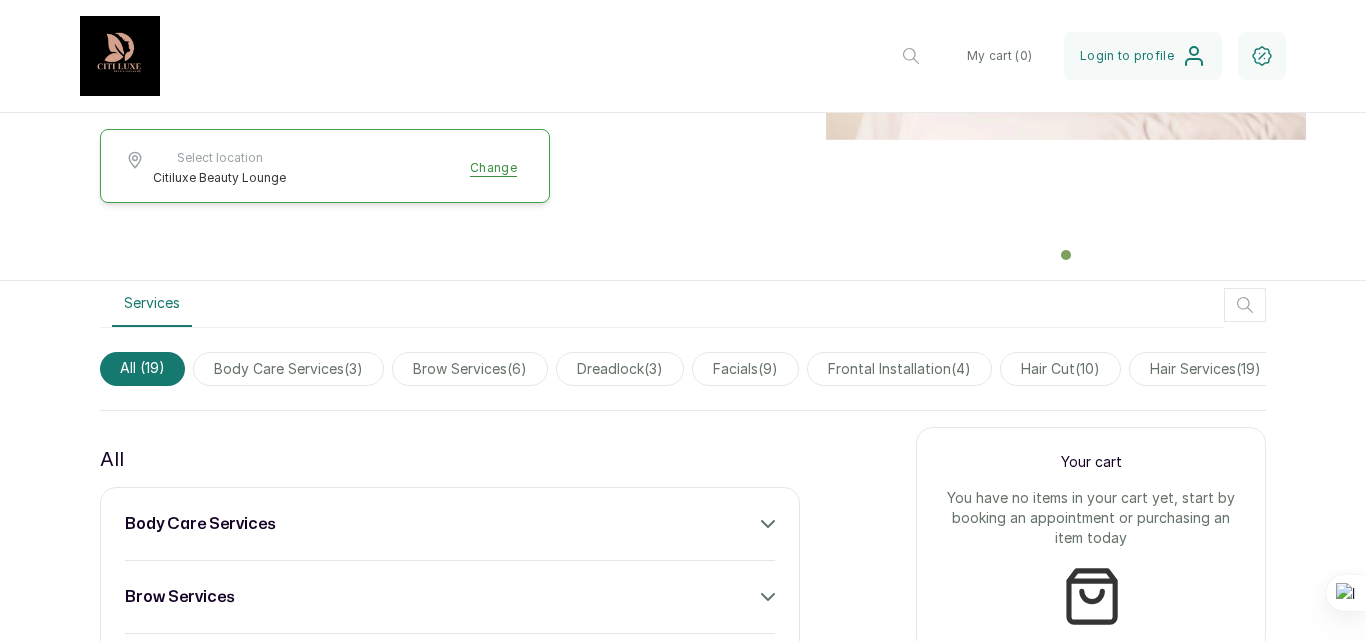 scroll, scrollTop: 488, scrollLeft: 0, axis: vertical 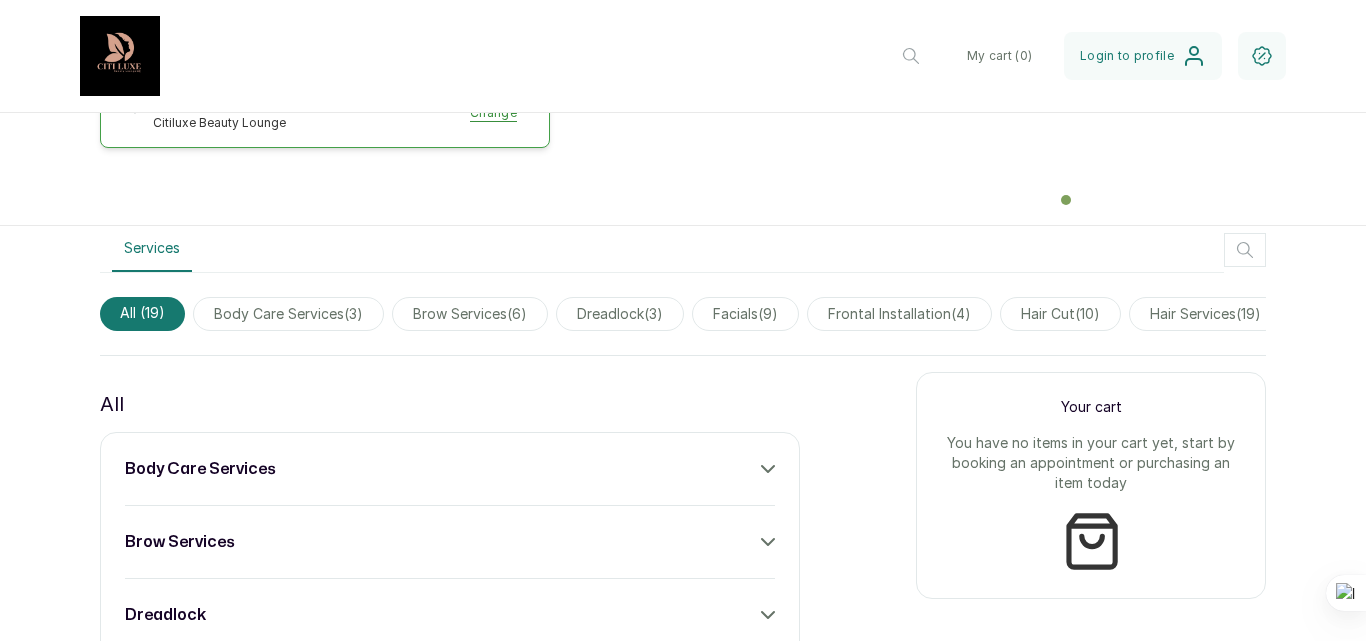click on "body care services  ( 3 )" at bounding box center (288, 314) 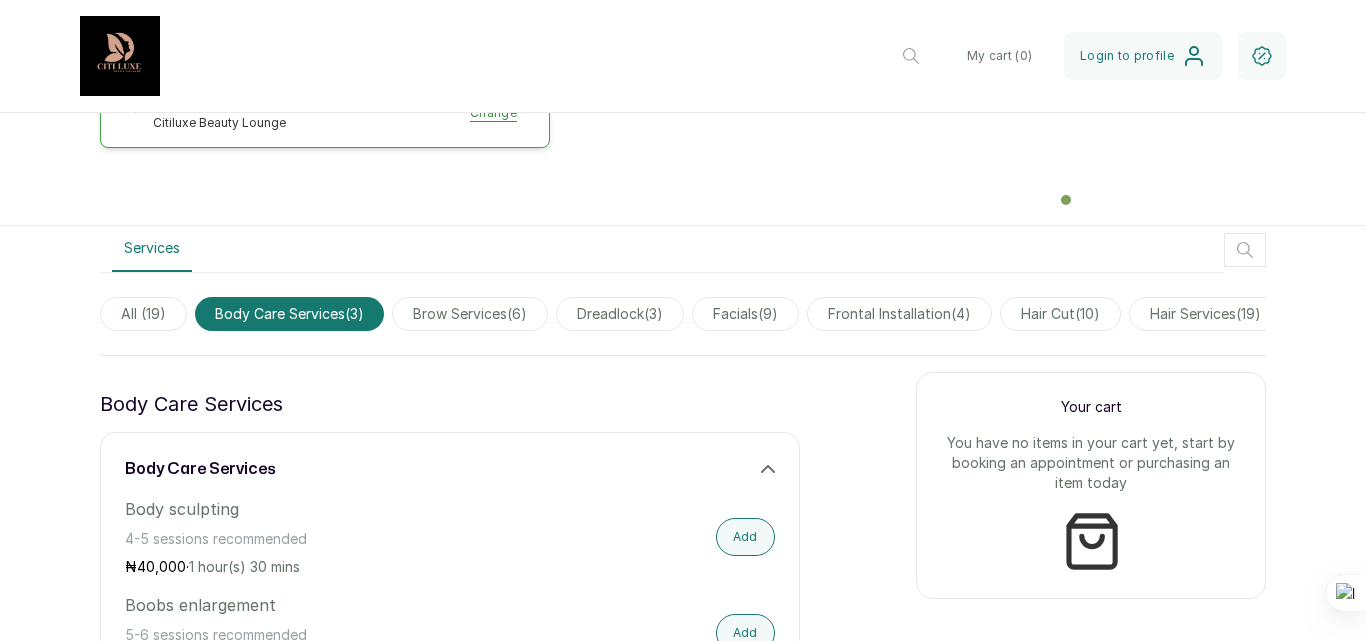 drag, startPoint x: 1364, startPoint y: 358, endPoint x: 1365, endPoint y: 410, distance: 52.009613 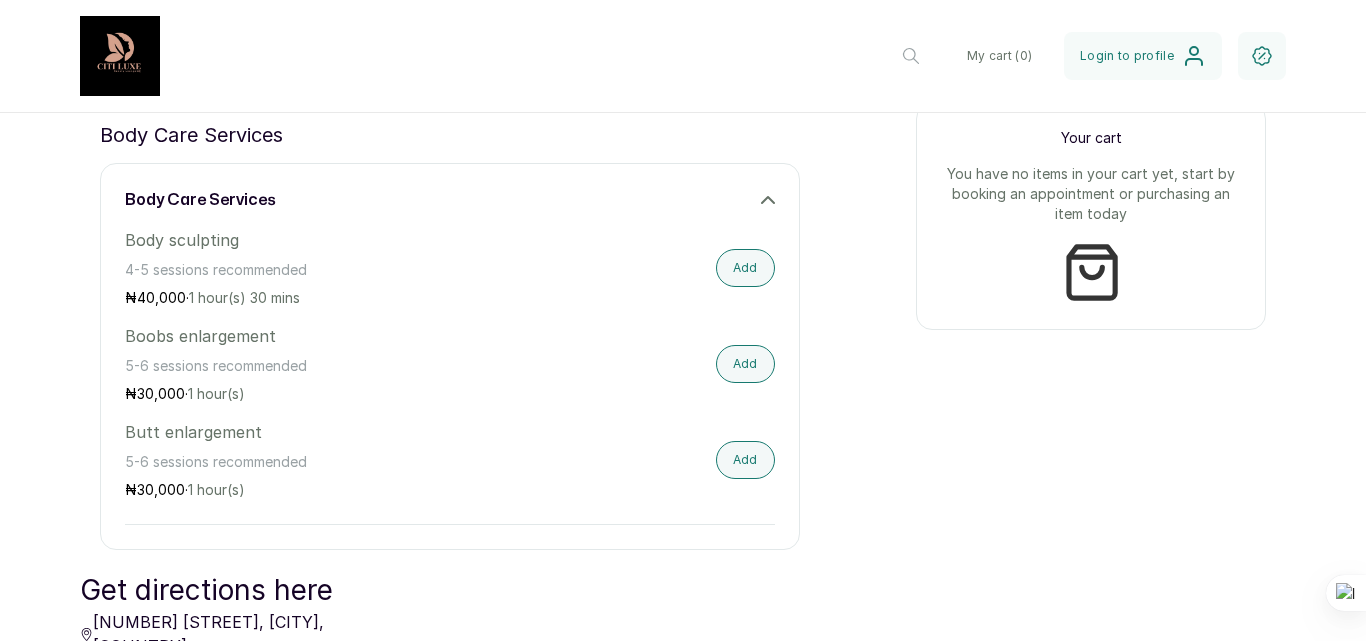 scroll, scrollTop: 775, scrollLeft: 0, axis: vertical 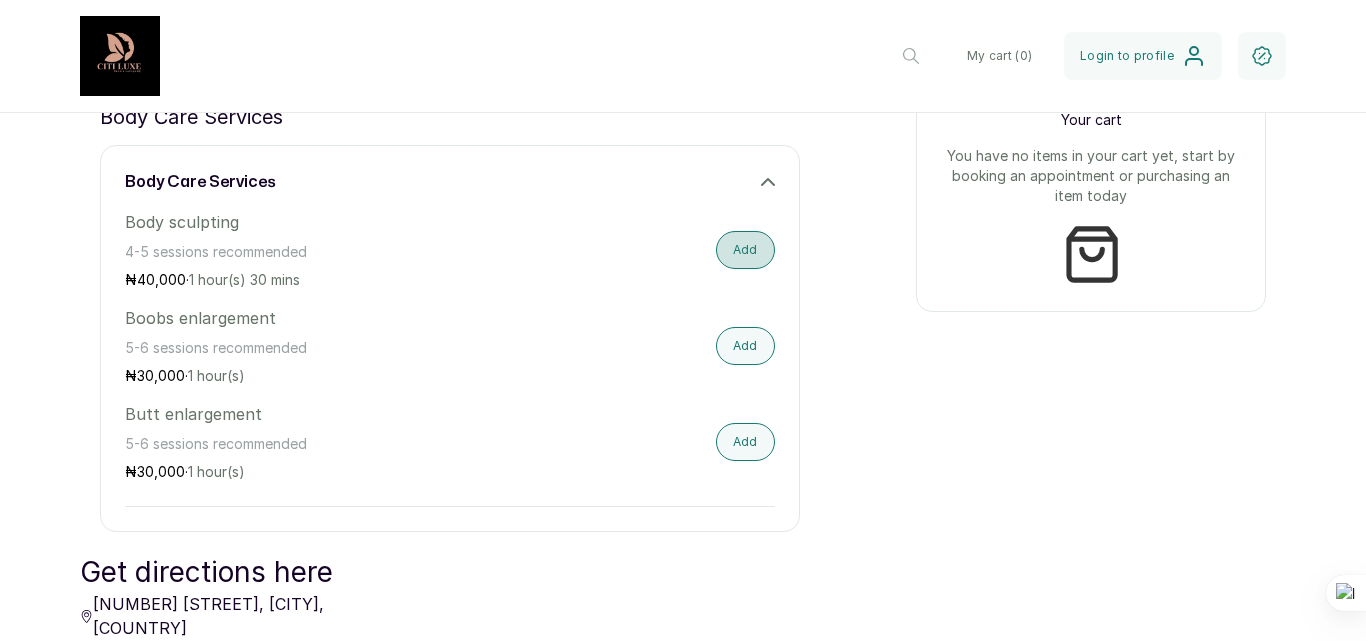 click on "Add" at bounding box center [745, 250] 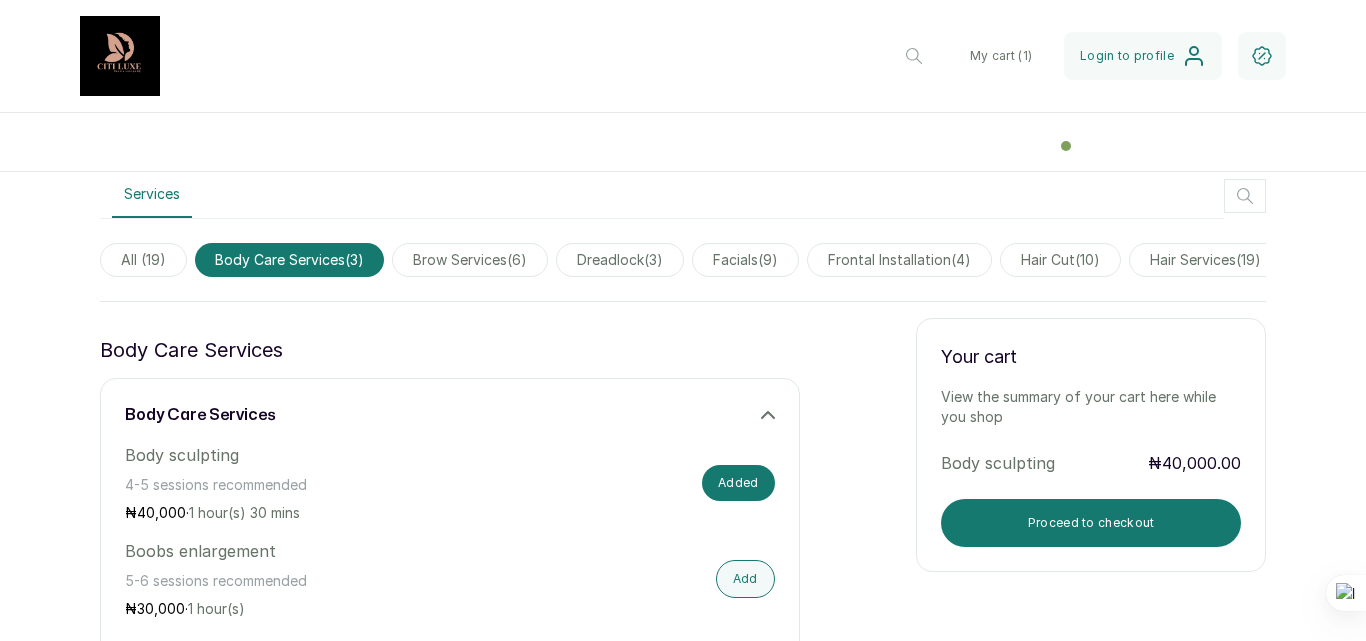 scroll, scrollTop: 536, scrollLeft: 0, axis: vertical 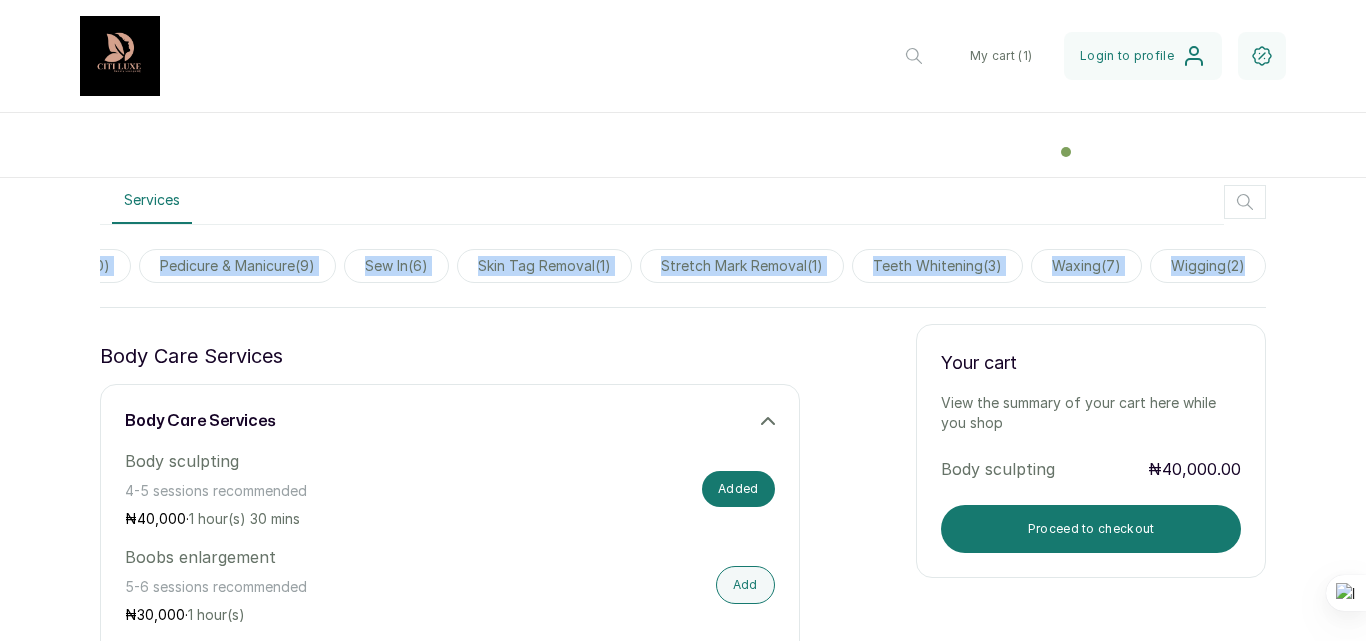drag, startPoint x: 62, startPoint y: 269, endPoint x: 1285, endPoint y: 276, distance: 1223.02 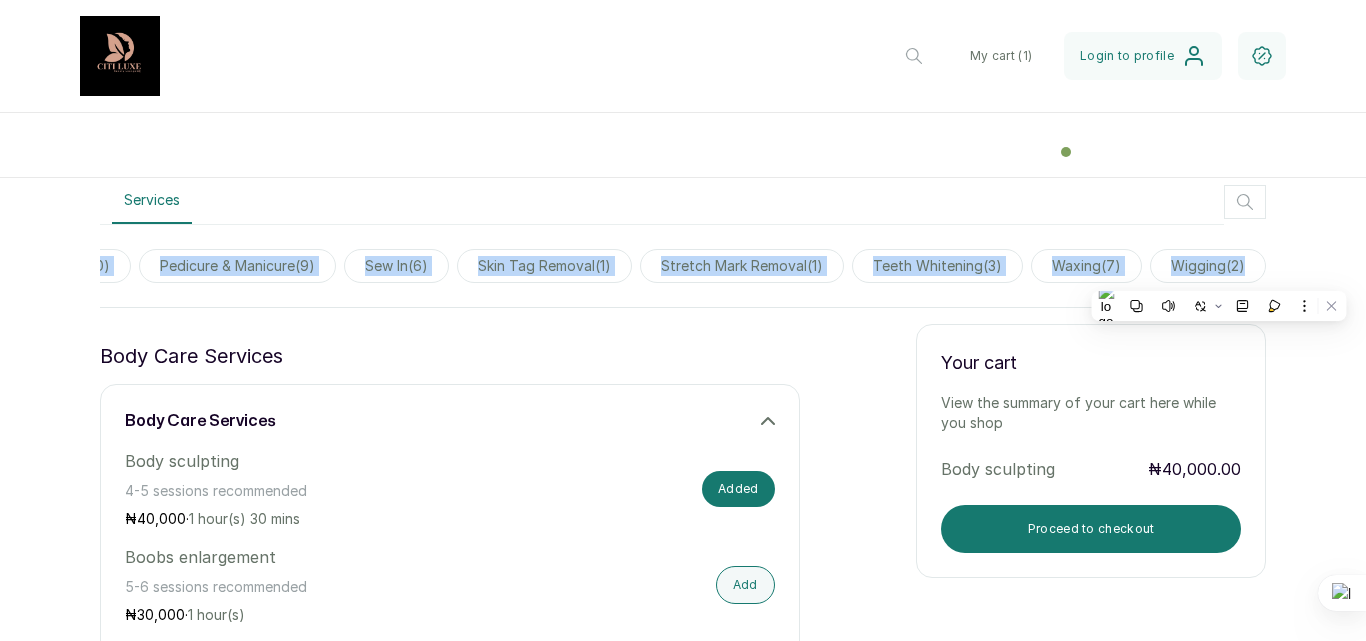 copy on "All ( 19 ) body care services  ( 3 ) brow services   ( 6 ) dreadlock  ( 3 ) facials  ( 9 ) frontal installation   ( 4 ) hair cut  ( 10 ) hair services   ( 19 ) hair tinting  ( 2 ) laser hair removal   ( 4 ) lashes  ( 7 ) massage   ( 10 ) nails  ( 10 ) pedicure & manicure  ( 9 ) sew in  ( 6 ) skin tag removal  ( 1 ) stretch mark removal  ( 1 ) teeth whitening   ( 3 ) waxing  ( 7 ) wigging  ( 2 )" 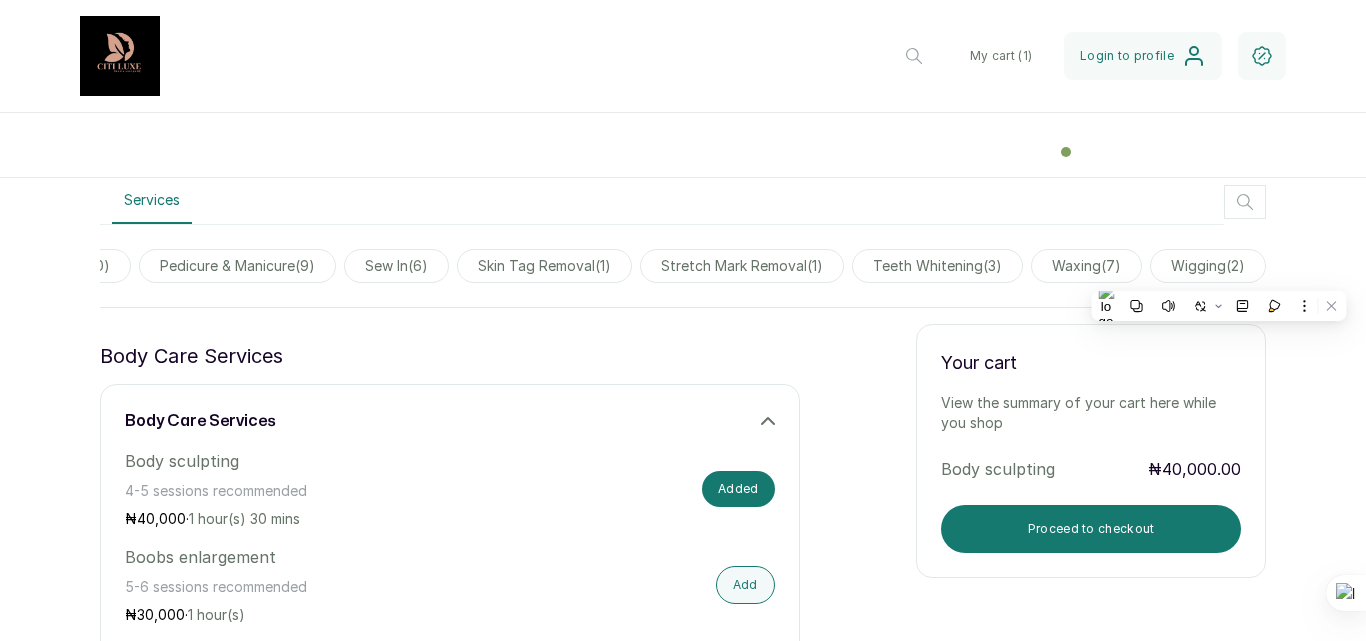 click on "Citiluxe Beauty Lounge 7 [STREET], [CITY], [COUNTRY] ,  mainland ,  [CITY] Professional Services in  [CITY],  mainland We are a beauty team dedicated to offering you the best services that suits your needs. Opening Days Monday 9:00 AM  -  10:00 PM Tuesday 9:00 AM  -  10:00 PM Wednesday 9:00 AM  -  10:00 PM Thursday 10:00 AM  -  10:00 PM Friday 9:00 AM  -  10:00 PM Saturday 9:00 AM  -  10:00 PM Sunday 2:00 PM  -  10:00 PM Select location Citiluxe Beauty Lounge Change" at bounding box center (325, -123) 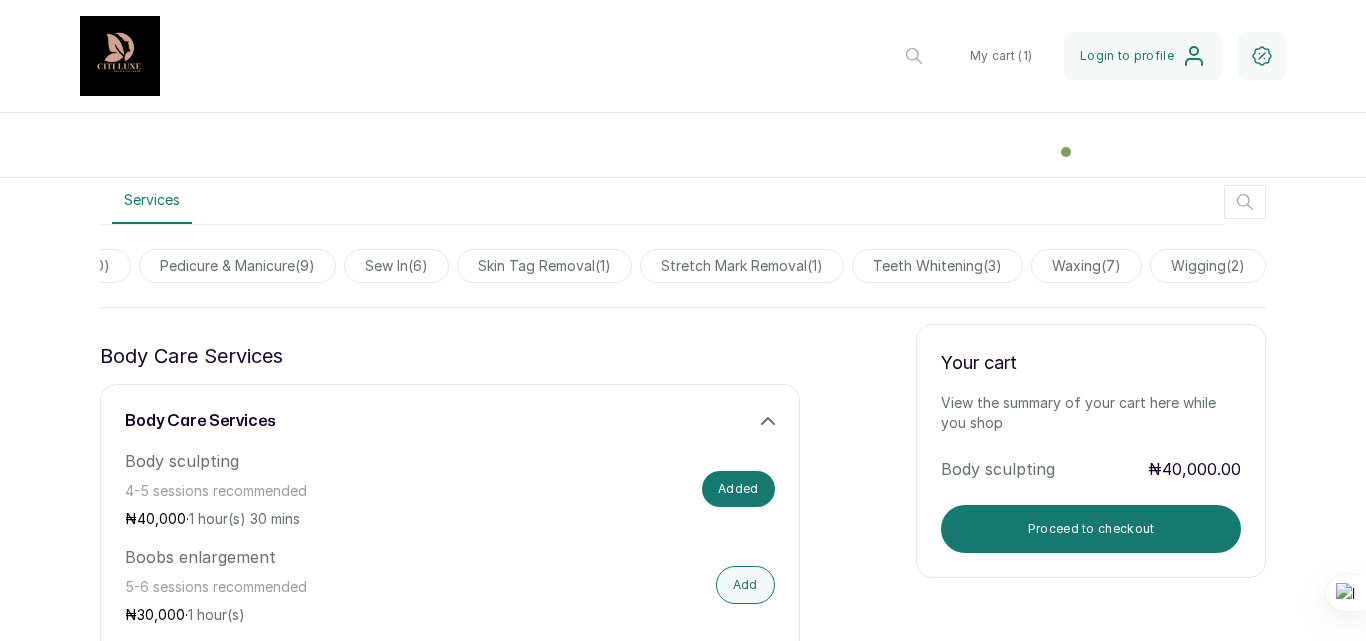 click on "skin tag removal  ( 1 )" at bounding box center (544, 266) 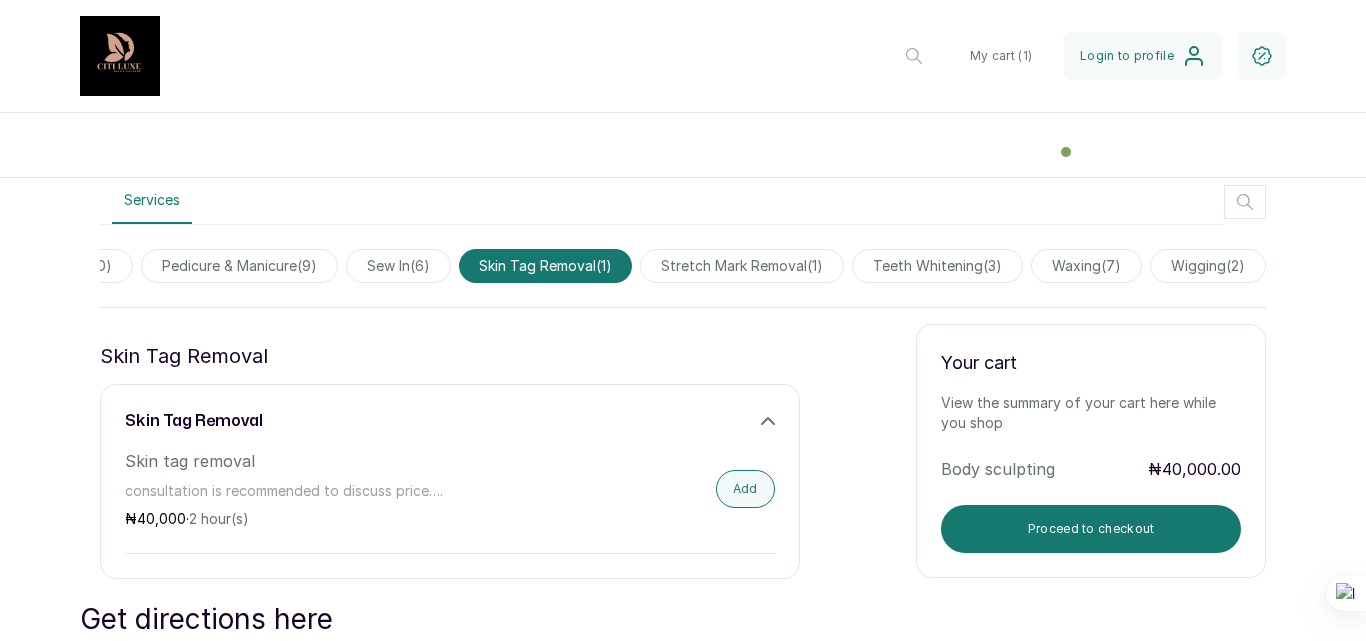 drag, startPoint x: 1365, startPoint y: 380, endPoint x: 1365, endPoint y: 407, distance: 27 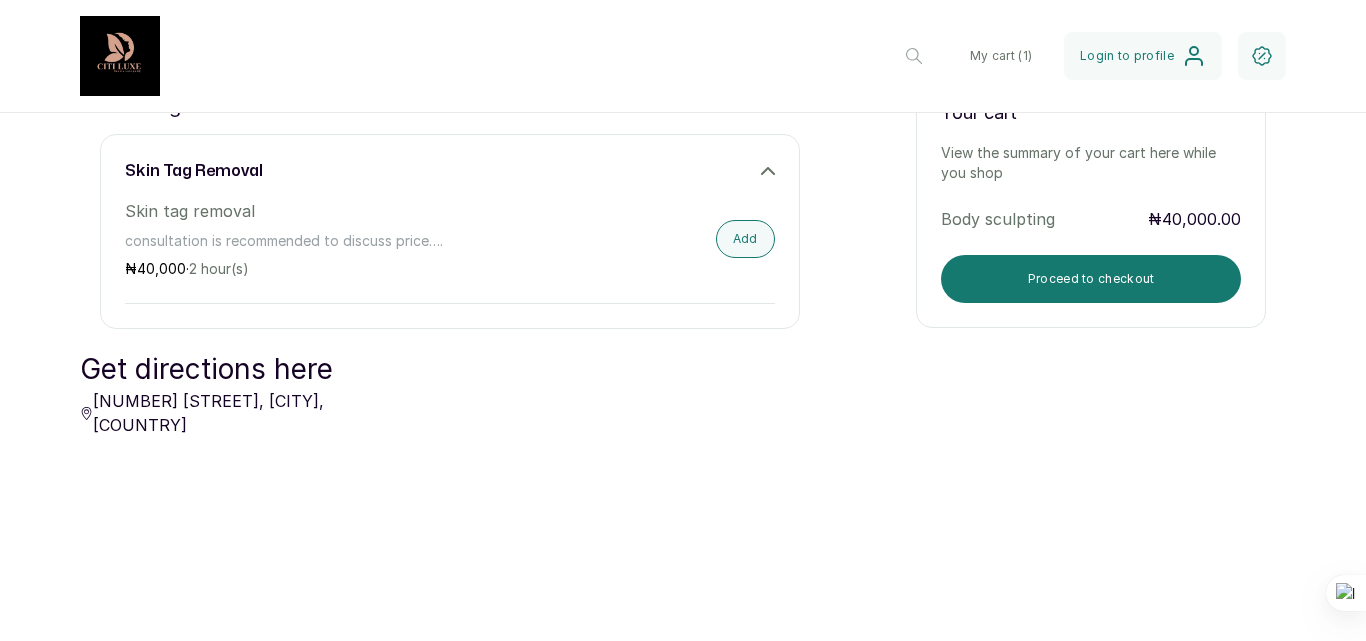 scroll, scrollTop: 780, scrollLeft: 0, axis: vertical 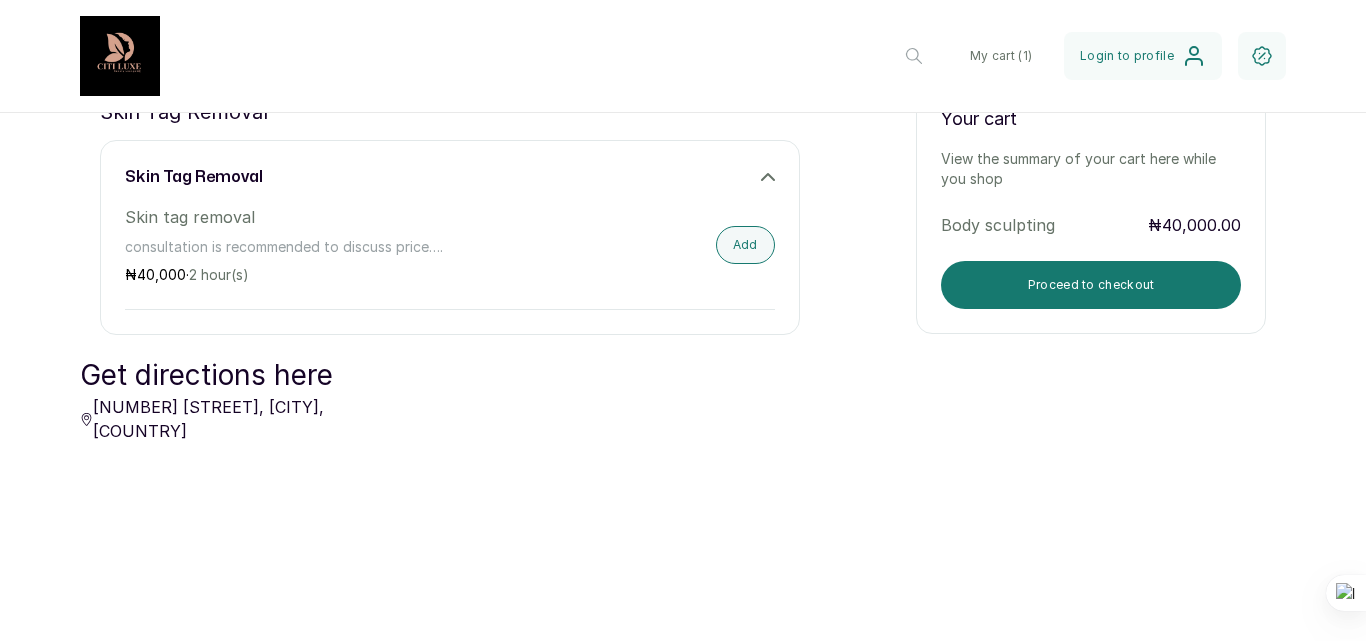 drag, startPoint x: 1365, startPoint y: 405, endPoint x: 1365, endPoint y: 466, distance: 61 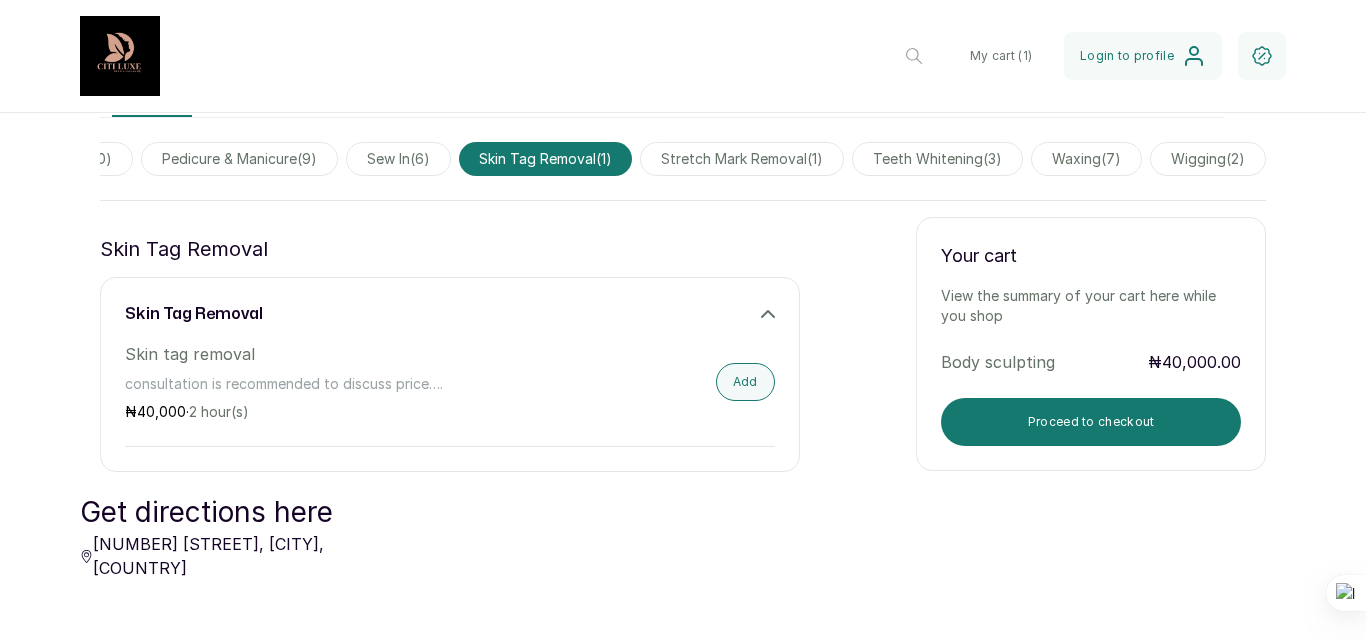 scroll, scrollTop: 639, scrollLeft: 0, axis: vertical 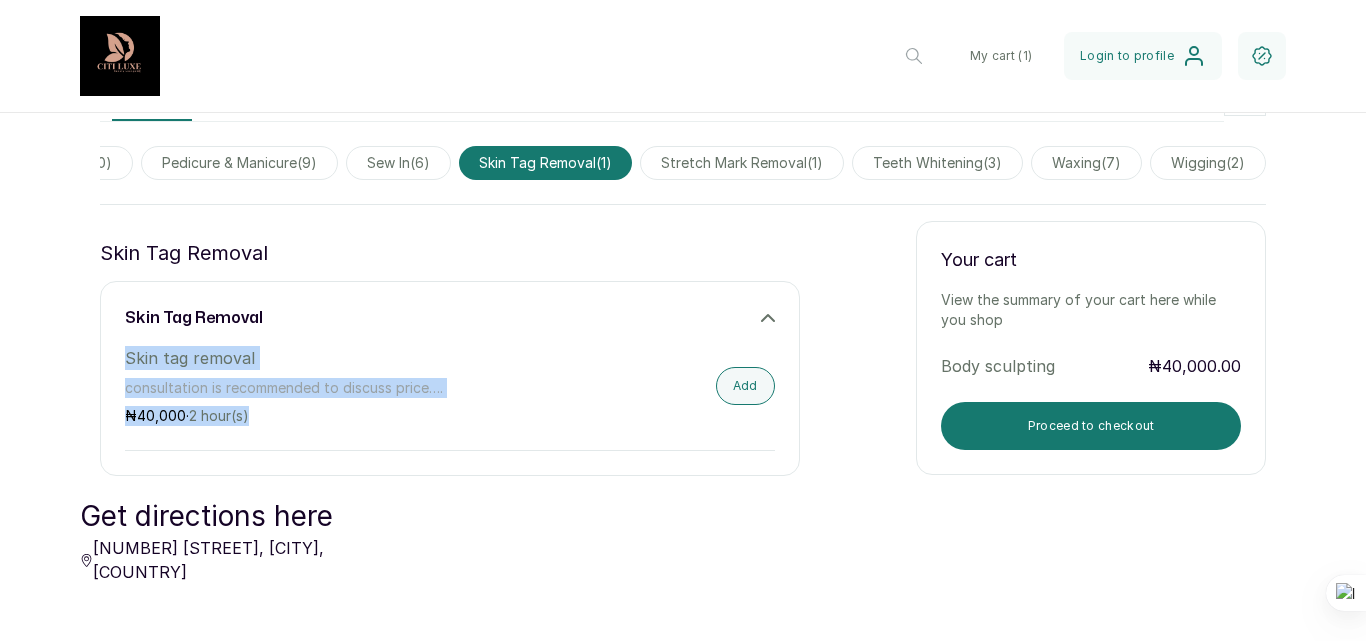 drag, startPoint x: 129, startPoint y: 373, endPoint x: 281, endPoint y: 432, distance: 163.04907 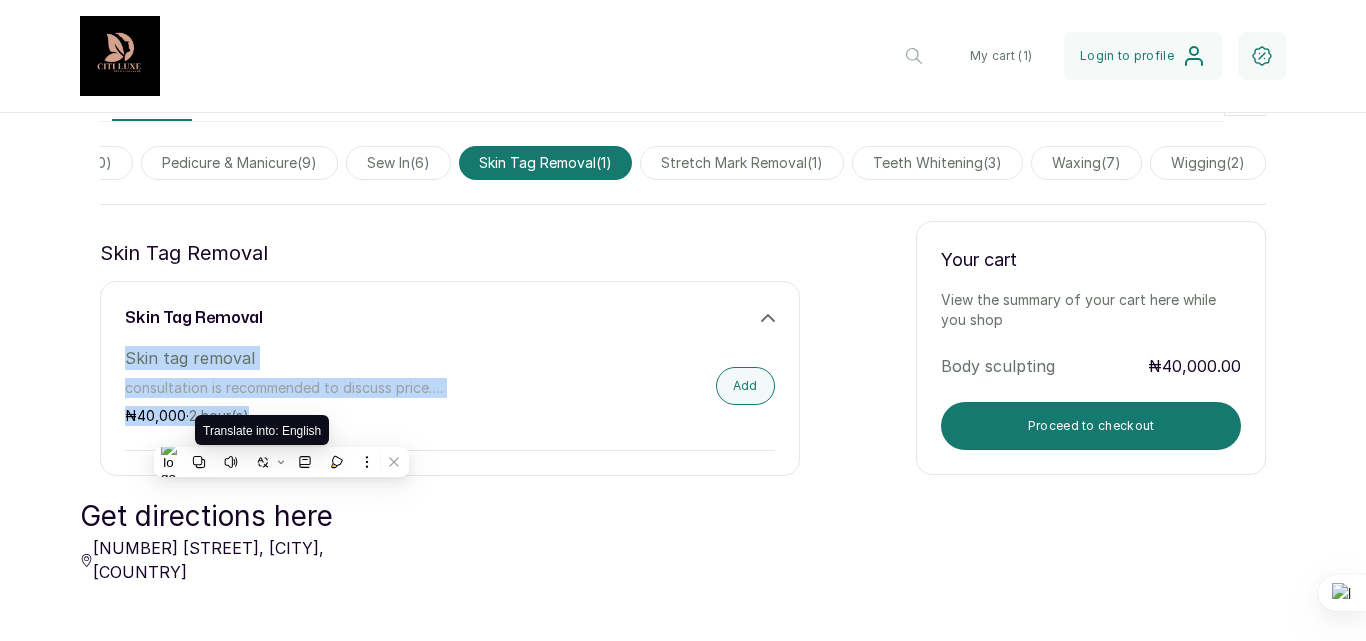 copy on "Skin tag removal consultation is recommended to discuss price….     ₦ 40,000  ·  2 hour(s)" 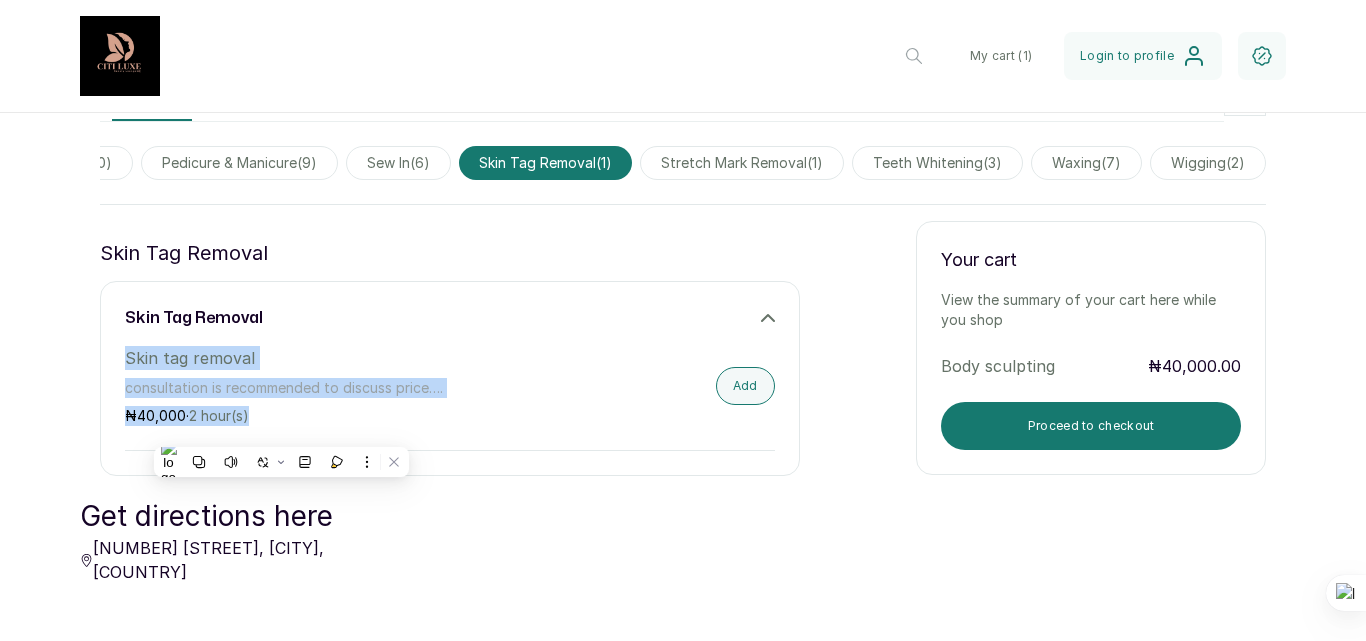 drag, startPoint x: 1365, startPoint y: 402, endPoint x: 1262, endPoint y: 431, distance: 107.00467 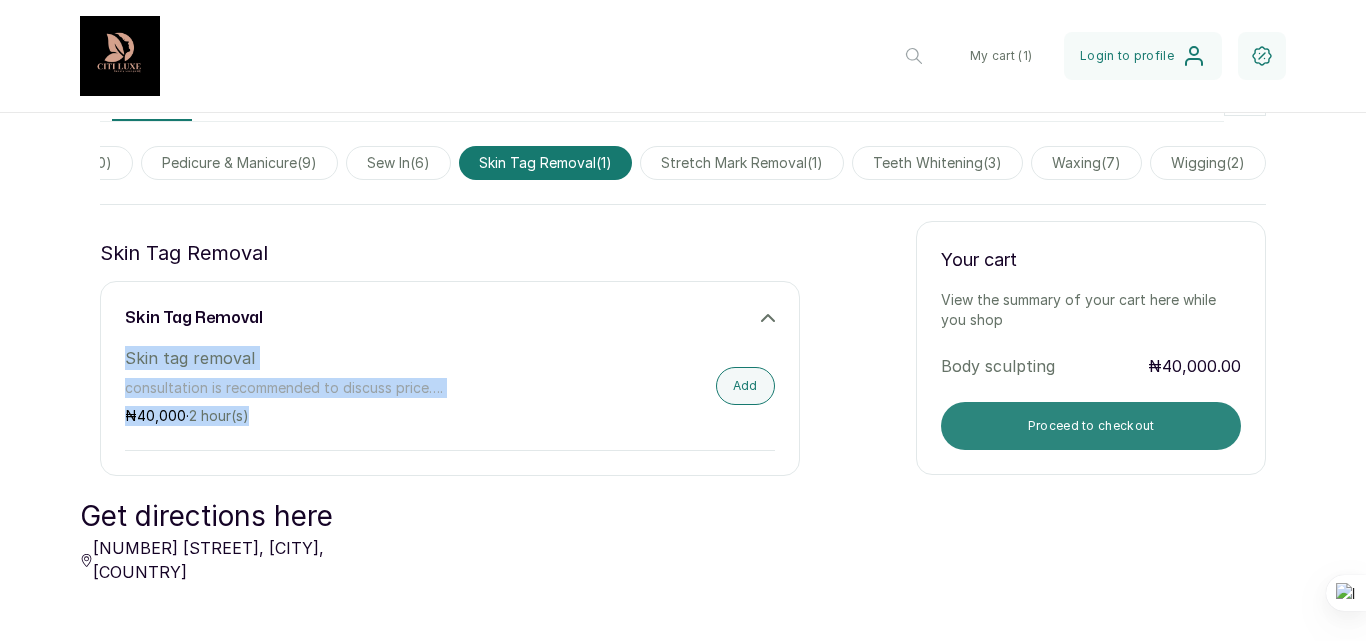 click on "Proceed to checkout" at bounding box center [1091, 426] 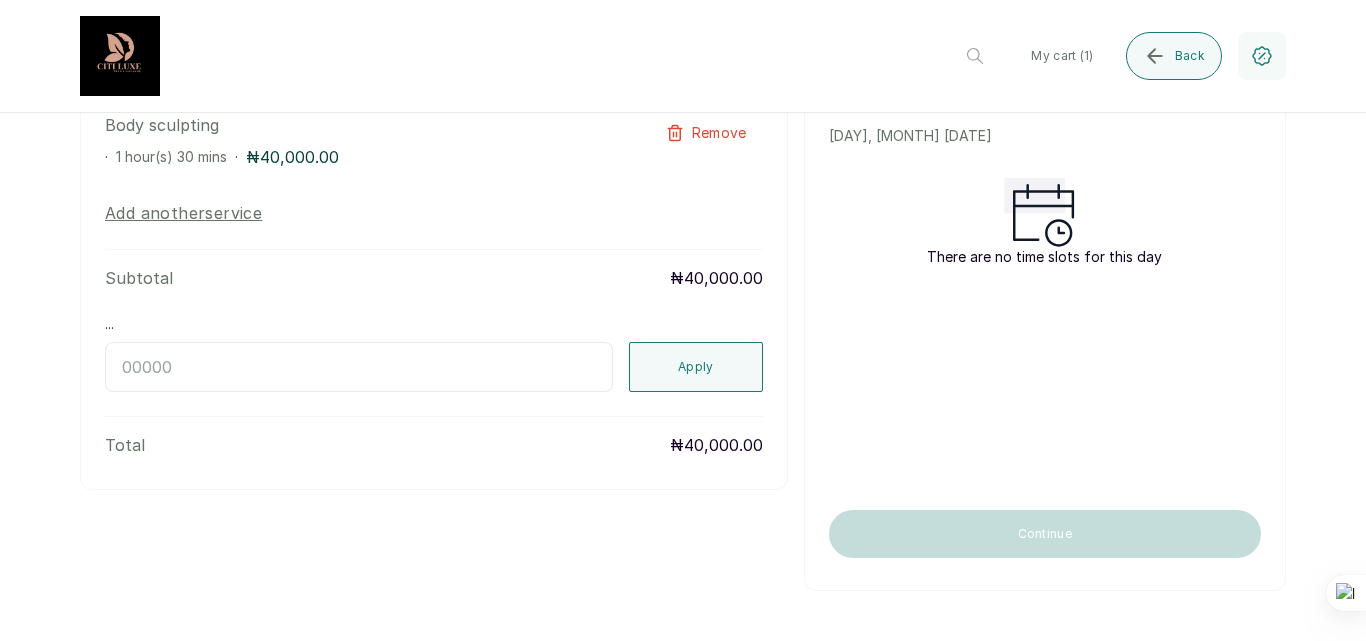 scroll, scrollTop: 341, scrollLeft: 0, axis: vertical 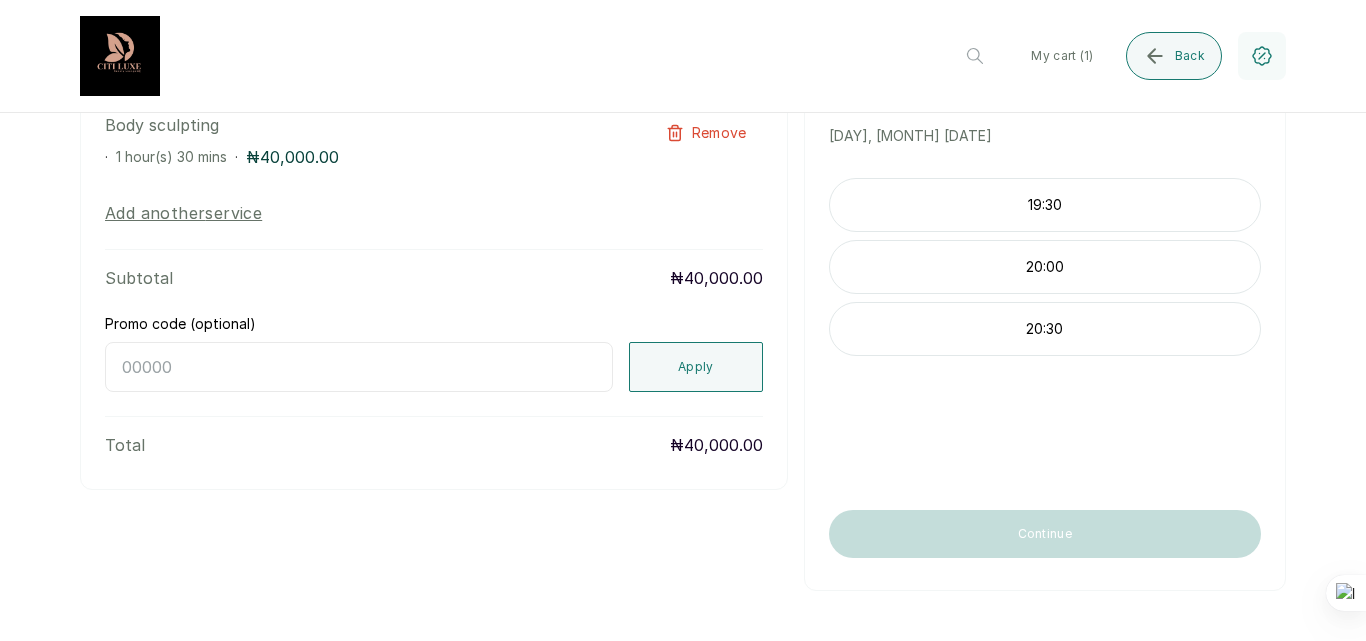 drag, startPoint x: 1365, startPoint y: 430, endPoint x: 1285, endPoint y: 294, distance: 157.78467 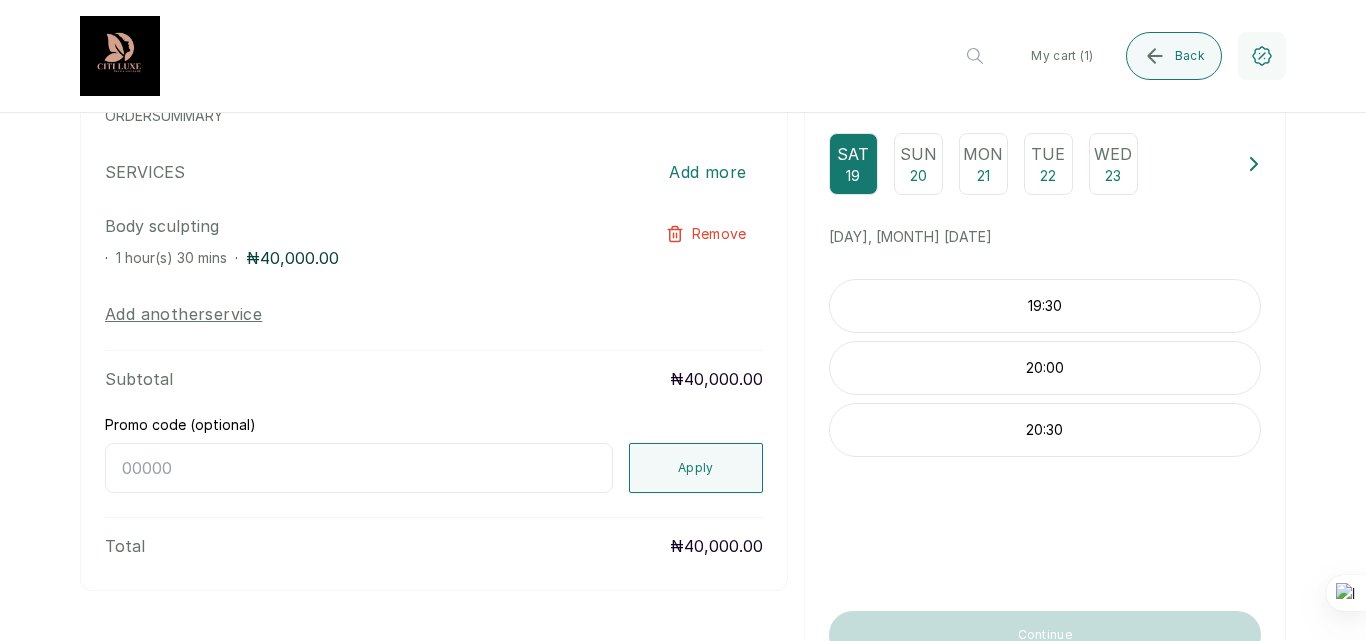 scroll, scrollTop: 200, scrollLeft: 0, axis: vertical 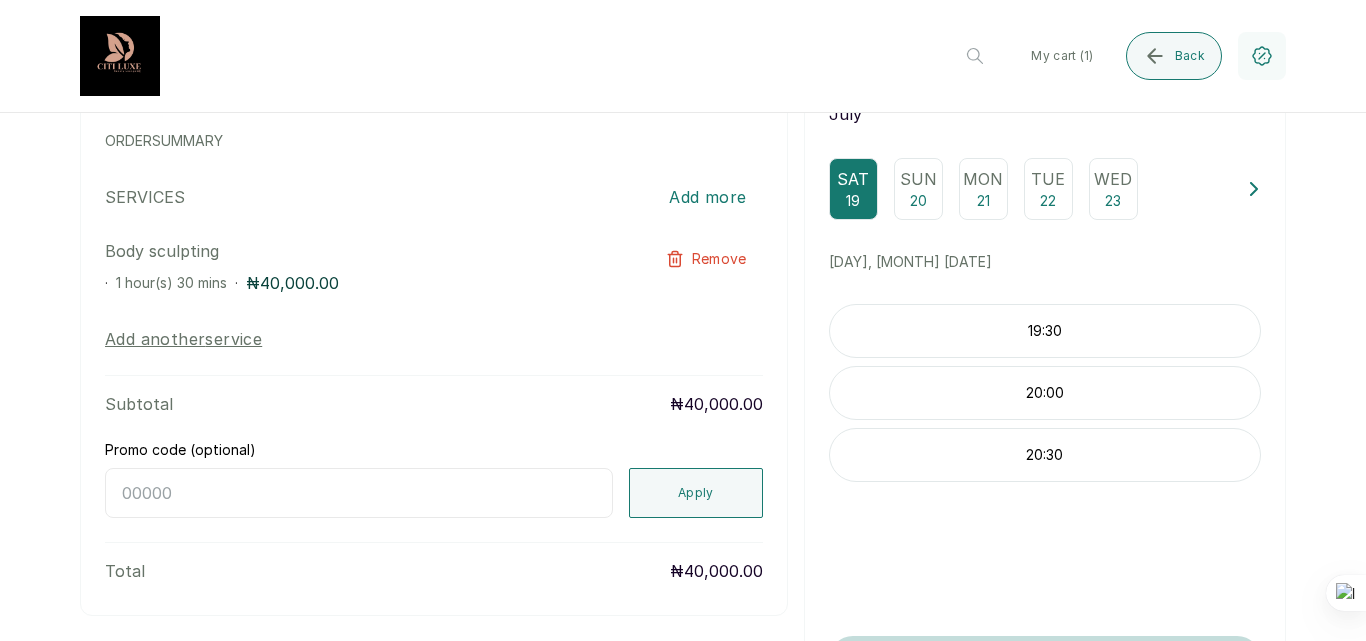 click on "19:30" at bounding box center [1045, 331] 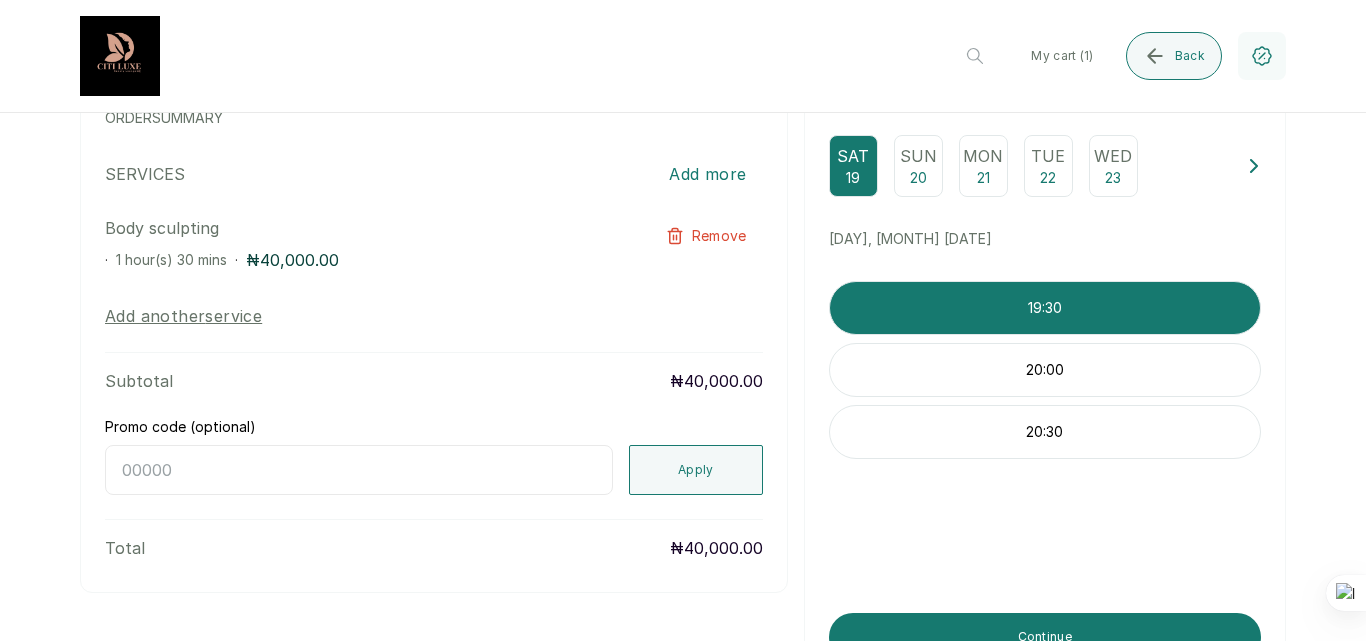 scroll, scrollTop: 277, scrollLeft: 0, axis: vertical 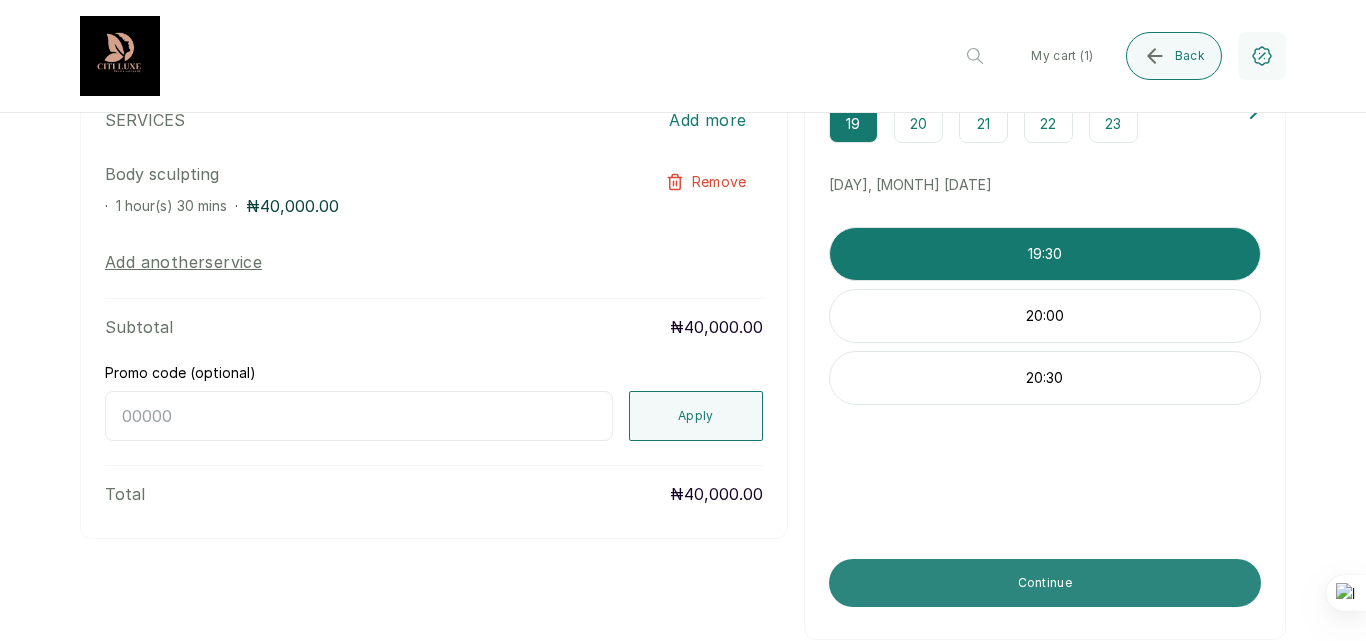 click on "Continue" at bounding box center (1045, 583) 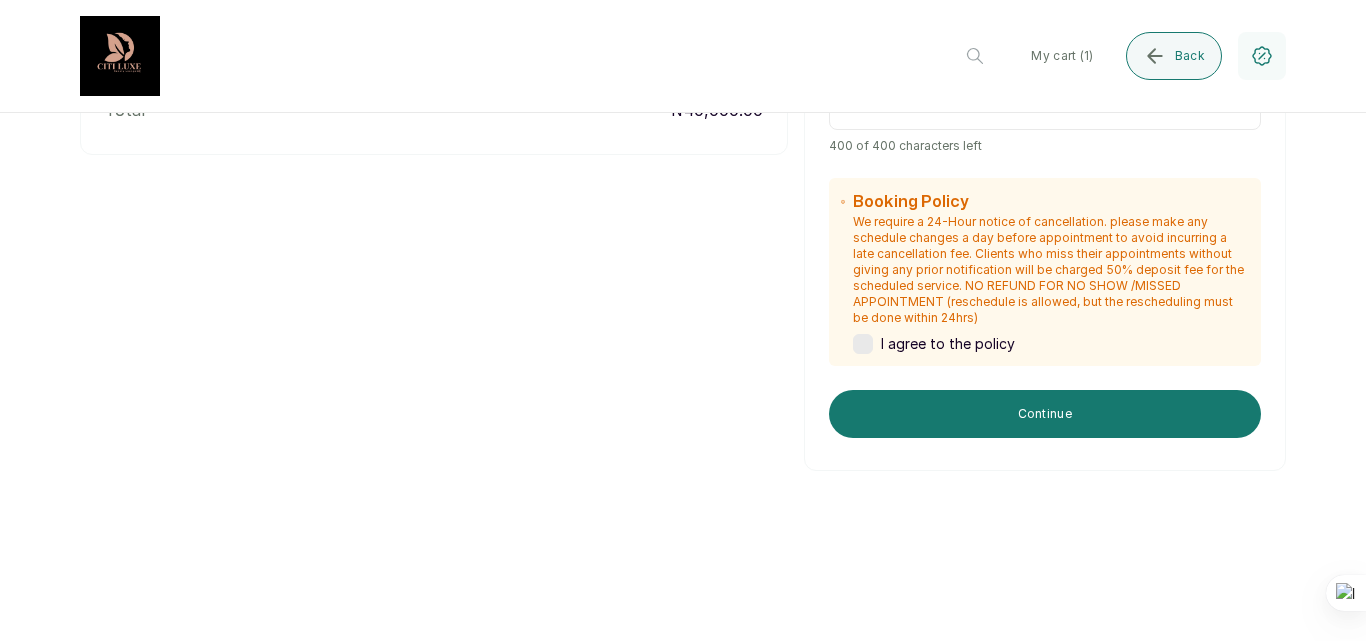 scroll, scrollTop: 925, scrollLeft: 0, axis: vertical 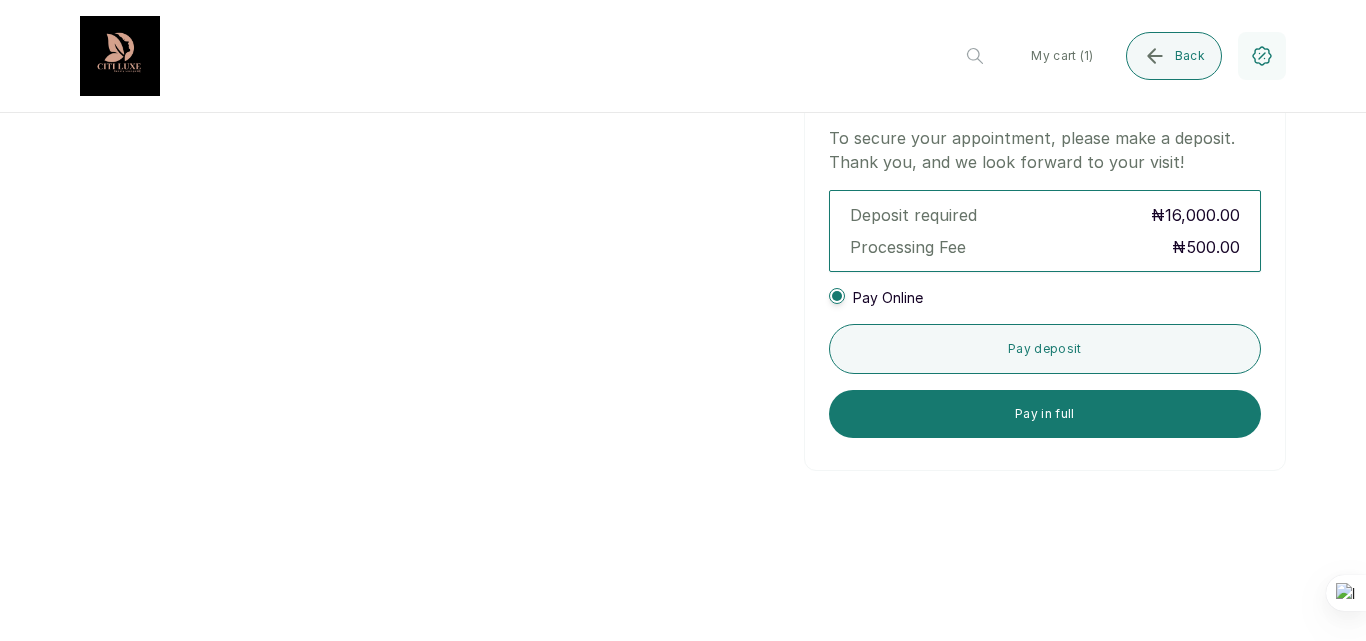 drag, startPoint x: 1365, startPoint y: 522, endPoint x: 1347, endPoint y: 436, distance: 87.86353 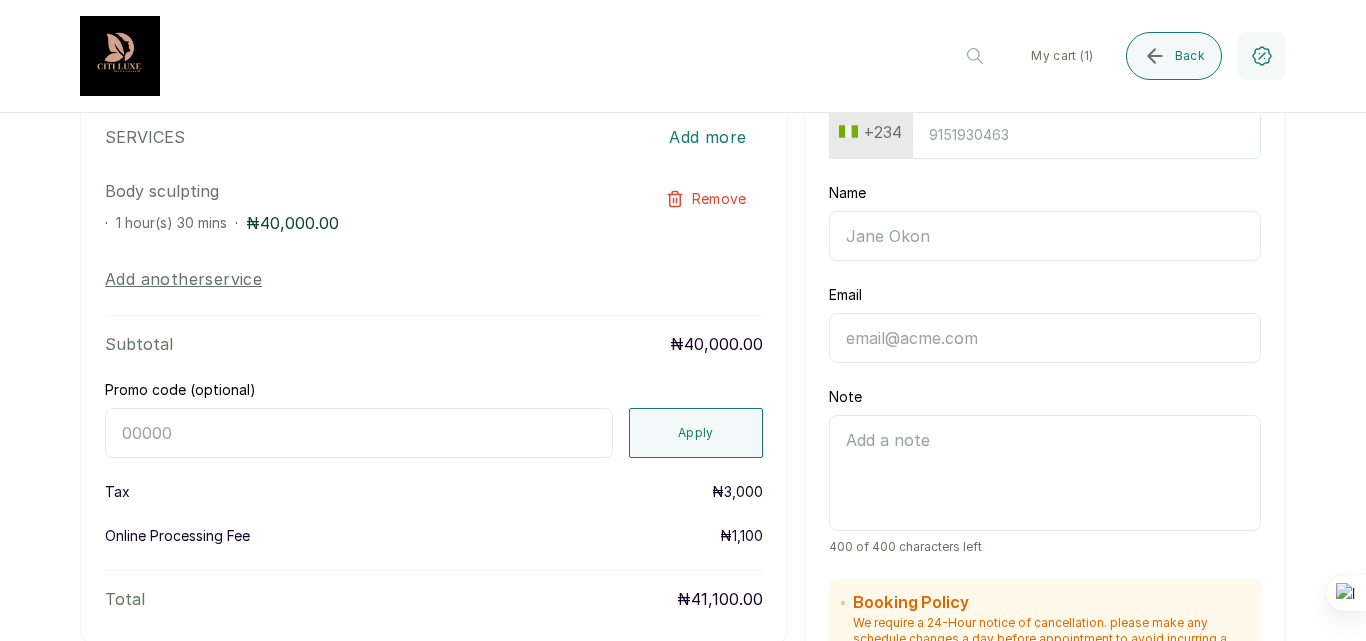 scroll, scrollTop: 310, scrollLeft: 0, axis: vertical 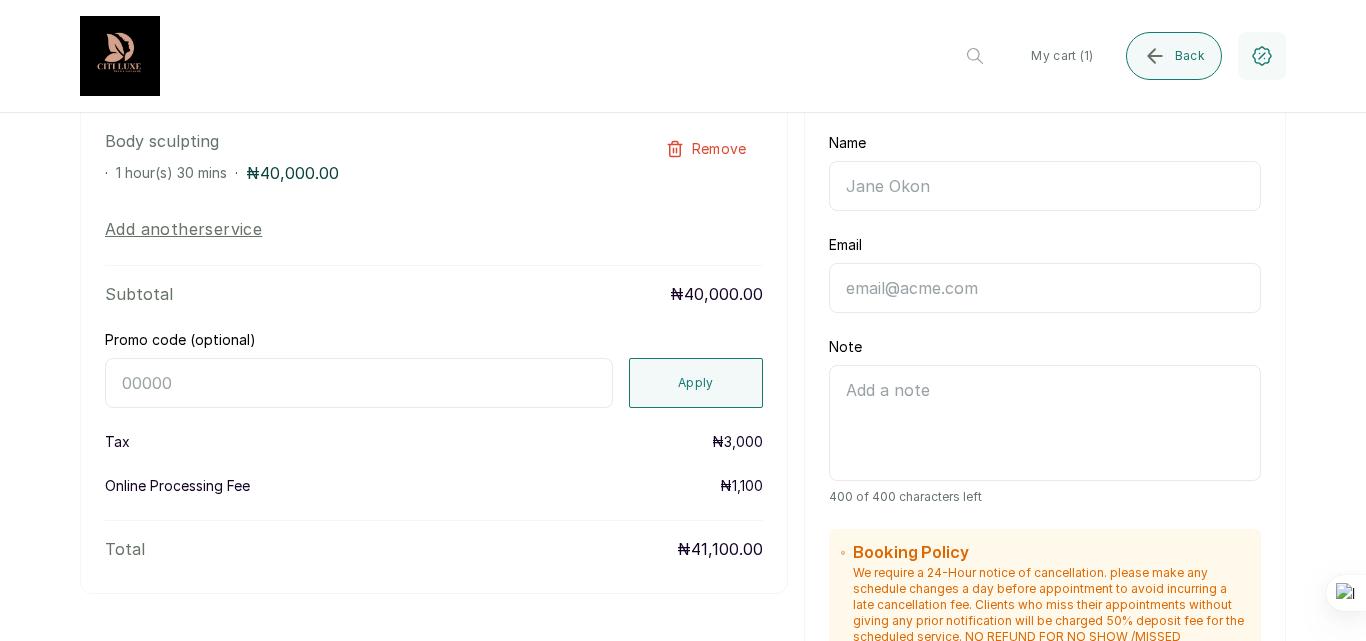 drag, startPoint x: 1365, startPoint y: 321, endPoint x: 1338, endPoint y: 264, distance: 63.07139 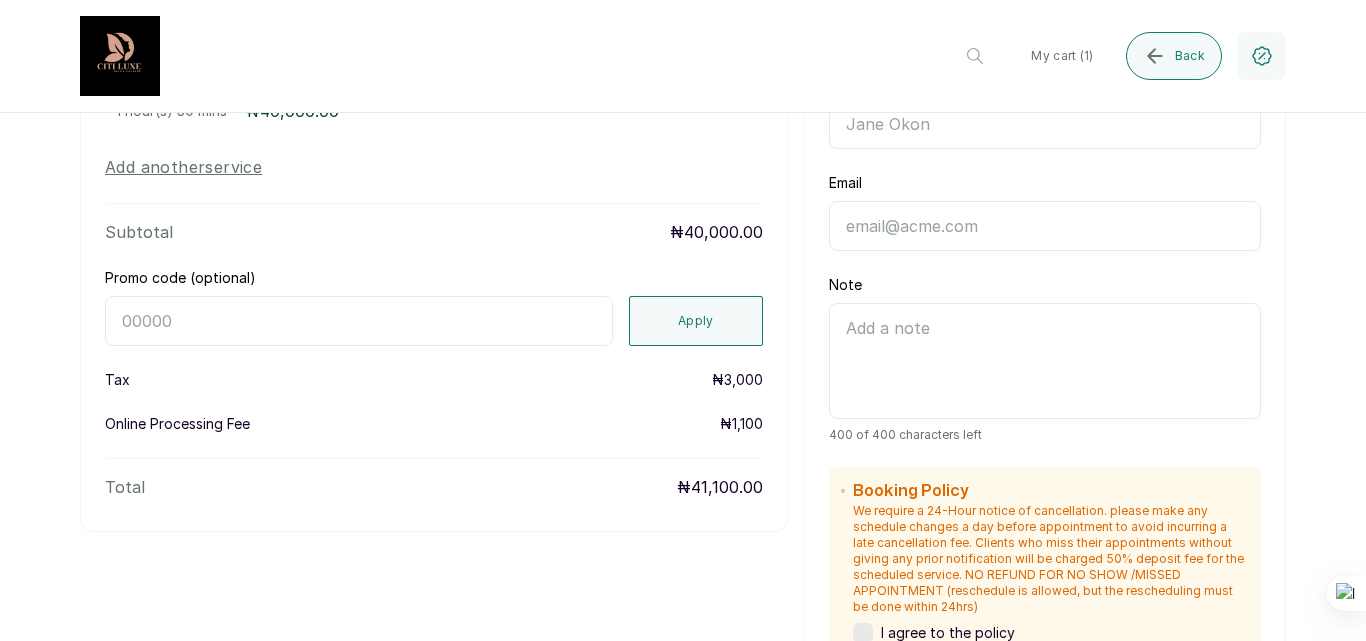 scroll, scrollTop: 384, scrollLeft: 0, axis: vertical 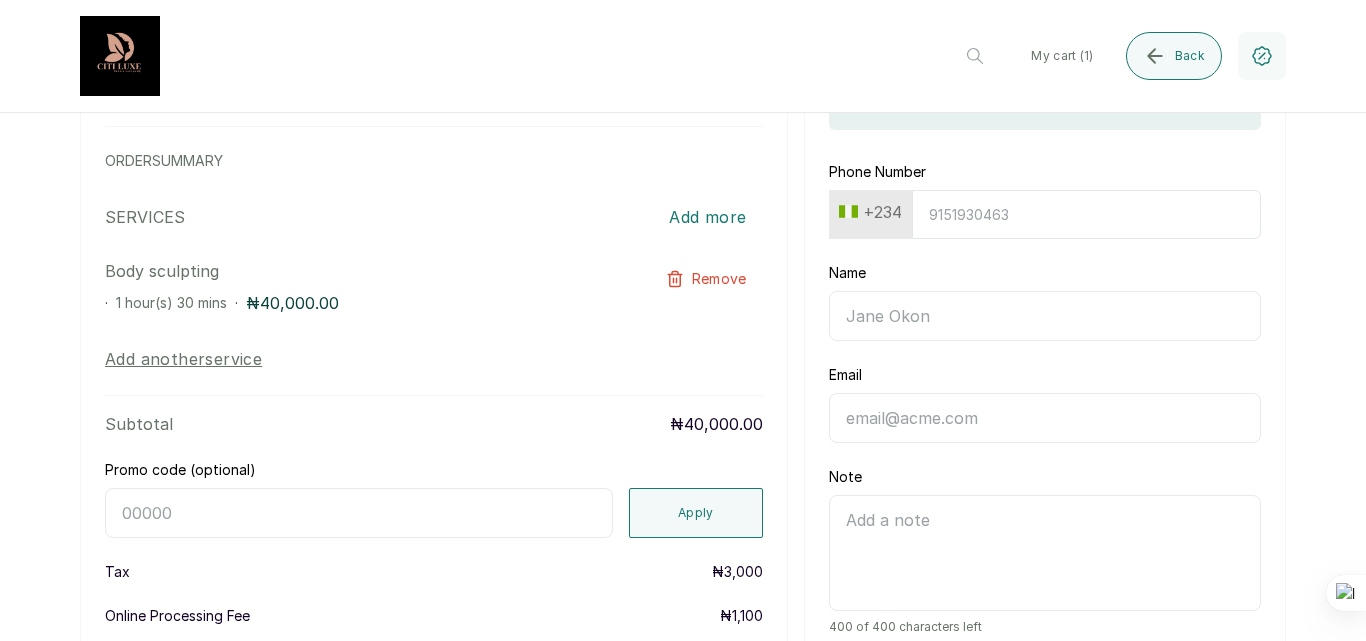 drag, startPoint x: 1365, startPoint y: 258, endPoint x: 1365, endPoint y: 313, distance: 55 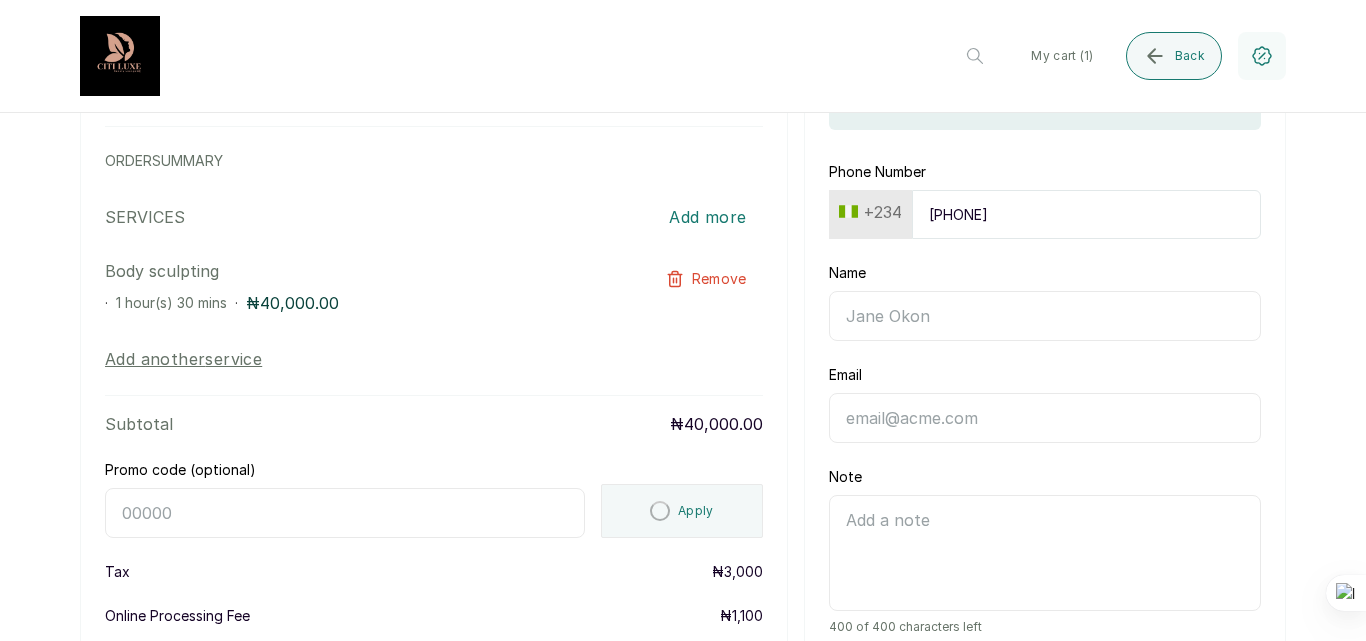 type on "[PHONE]" 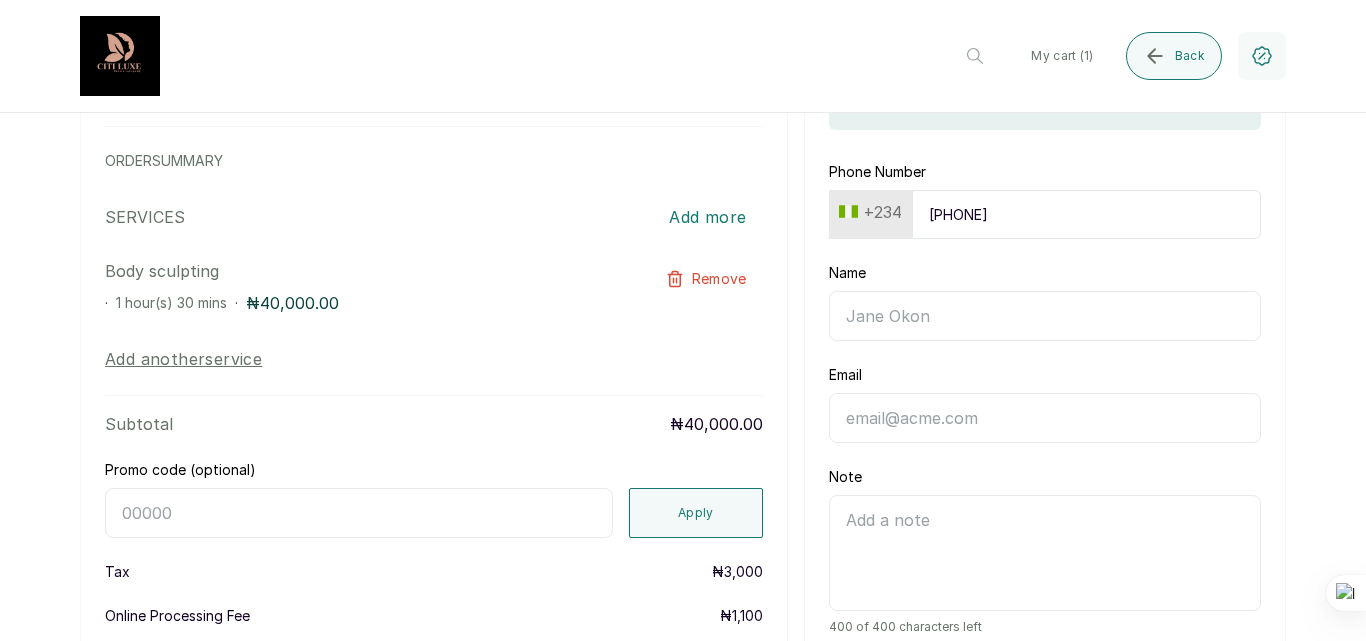 click on "Name" at bounding box center [1045, 316] 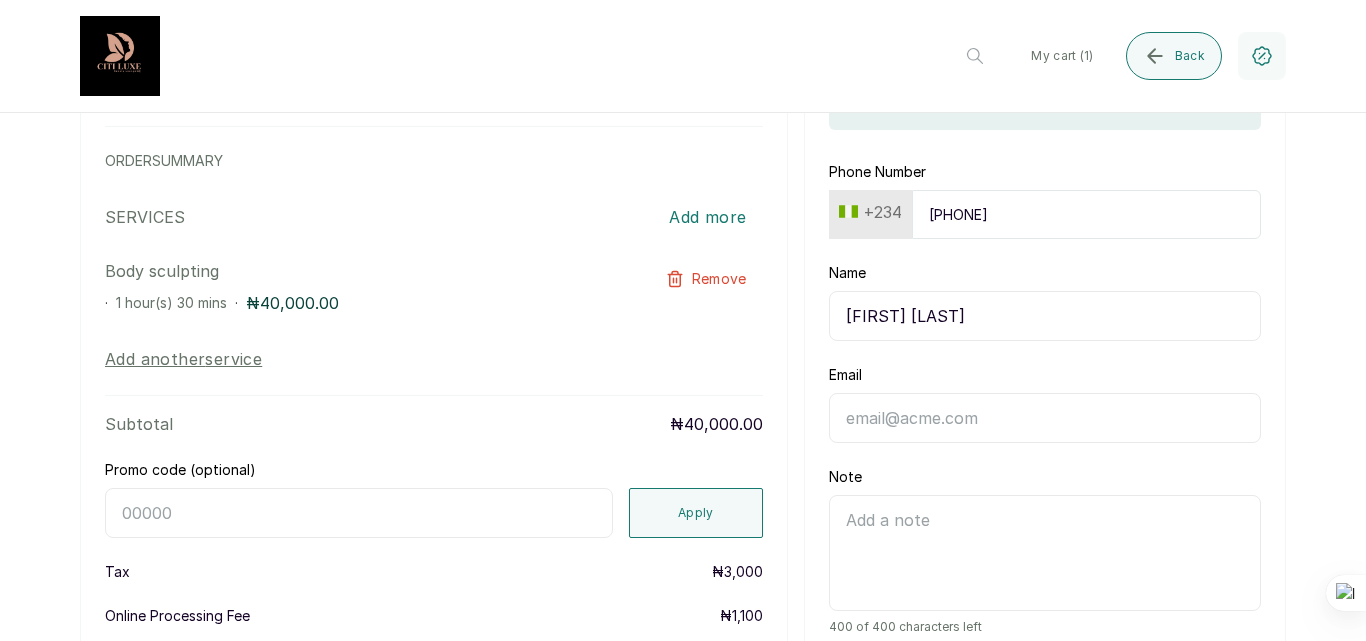 type on "[FIRST] [LAST]" 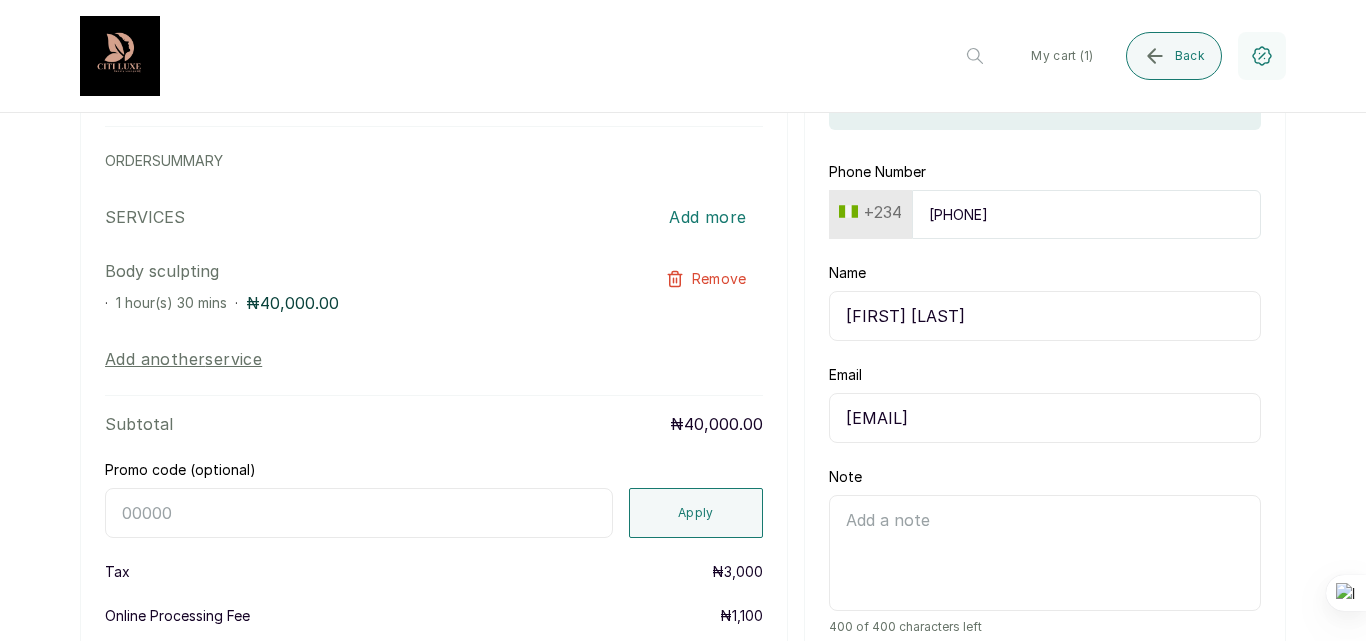 type on "[EMAIL]" 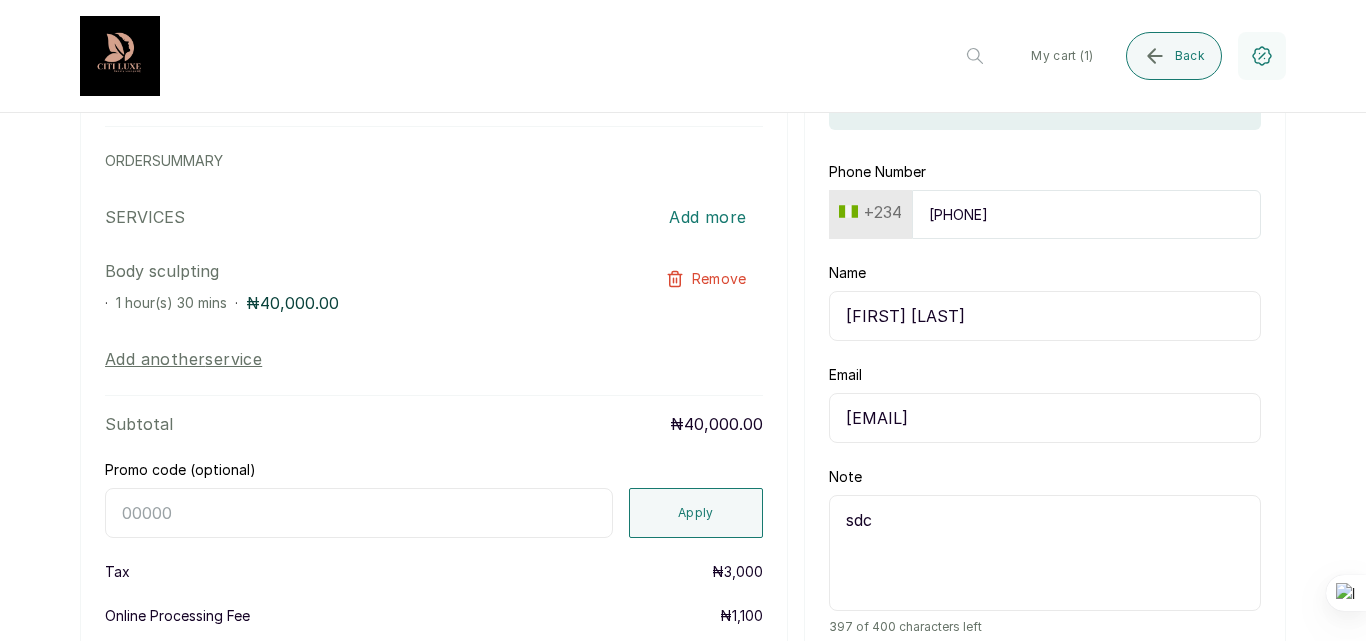 scroll, scrollTop: 180, scrollLeft: 0, axis: vertical 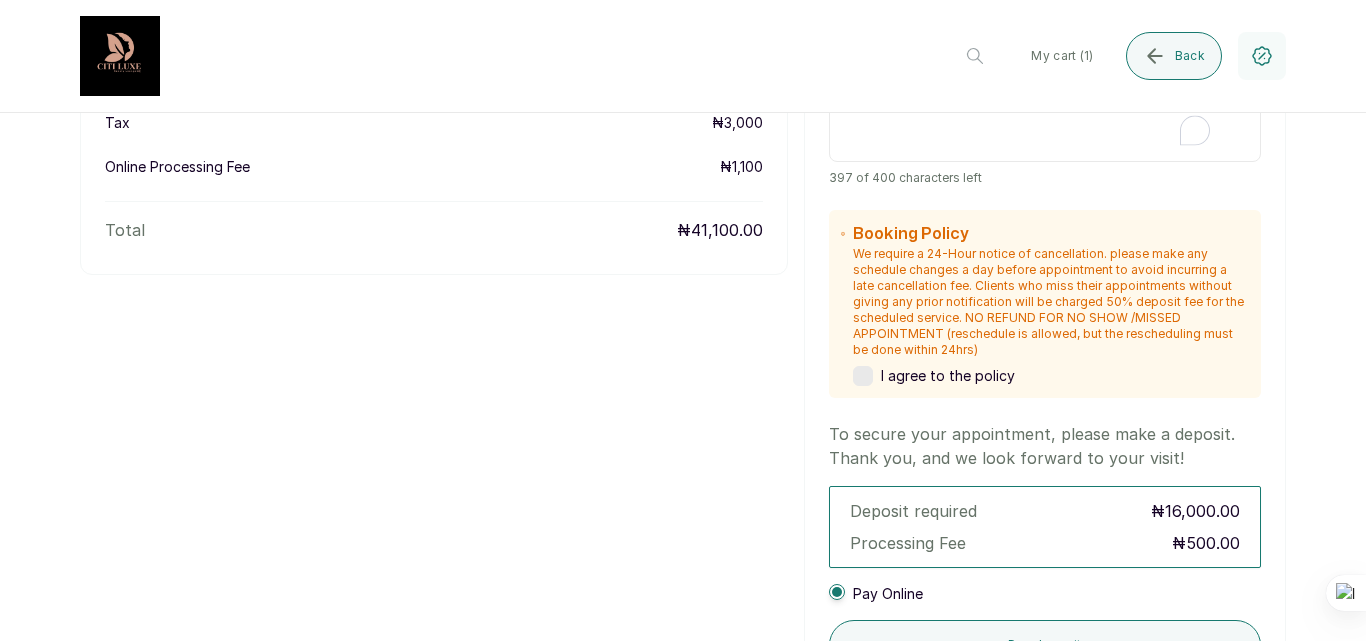 type on "sdc" 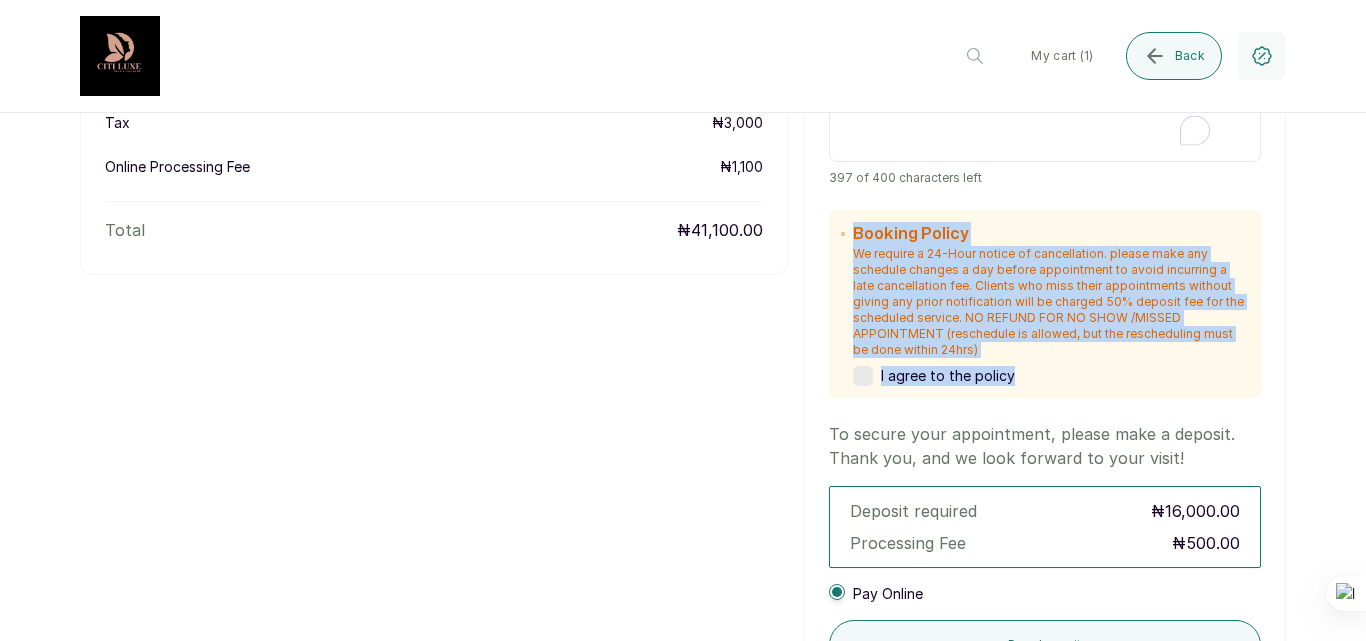 drag, startPoint x: 1039, startPoint y: 373, endPoint x: 841, endPoint y: 235, distance: 241.34622 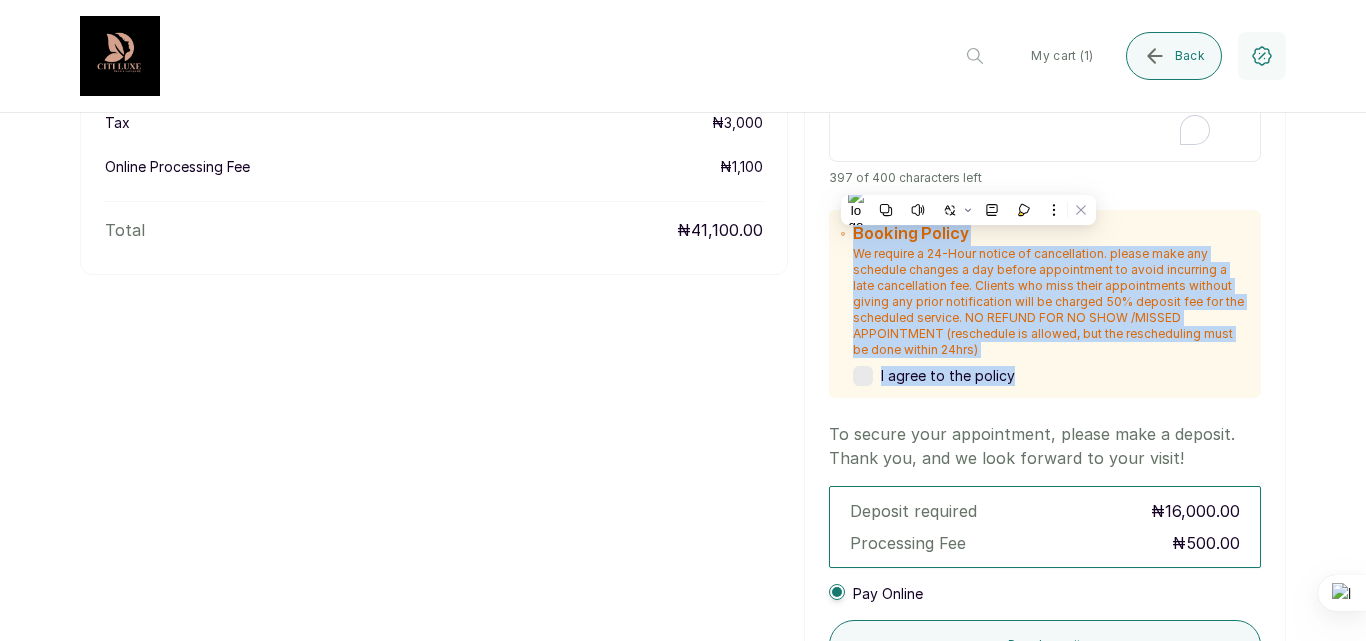 copy on "Booking Policy We require a 24-Hour notice of cancellation. please make any schedule changes a day before appointment to avoid incurring a late cancellation fee. Clients who miss their appointments without giving any prior notification will be charged 50% deposit fee for the scheduled service.
NO REFUND FOR NO SHOW /MISSED APPOINTMENT (reschedule is allowed, but the rescheduling must be done within 24hrs) I agree to the policy" 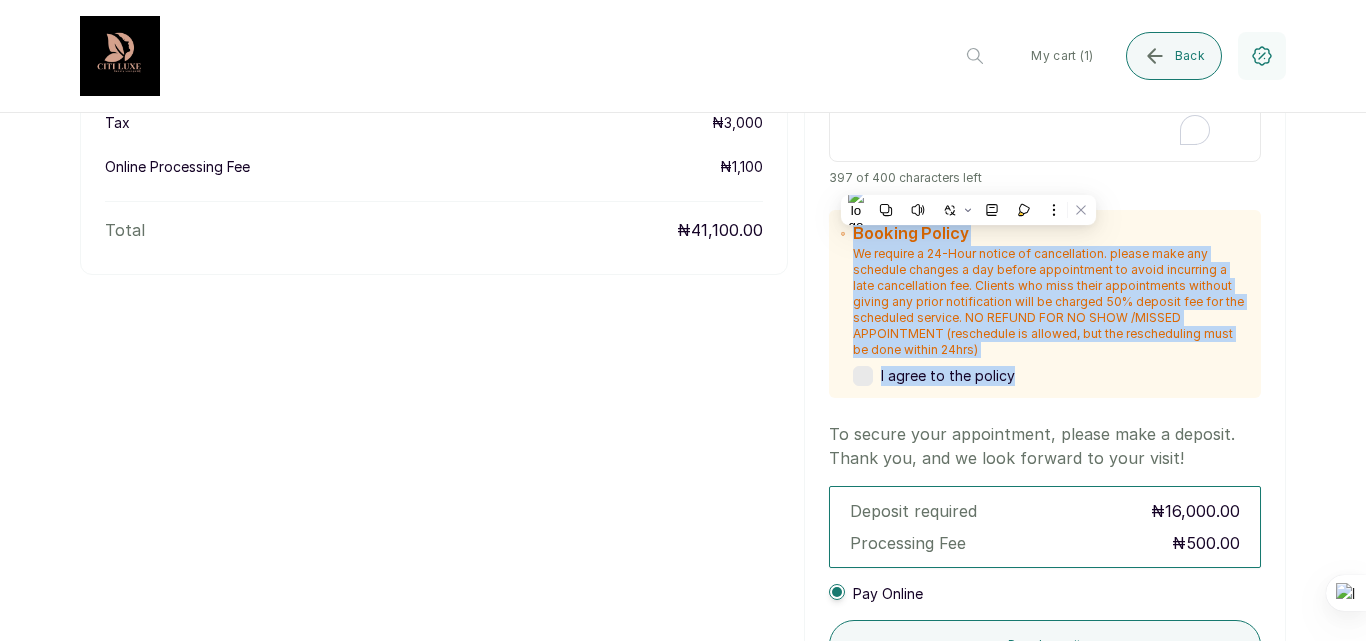 drag, startPoint x: 1365, startPoint y: 387, endPoint x: 1353, endPoint y: 437, distance: 51.41984 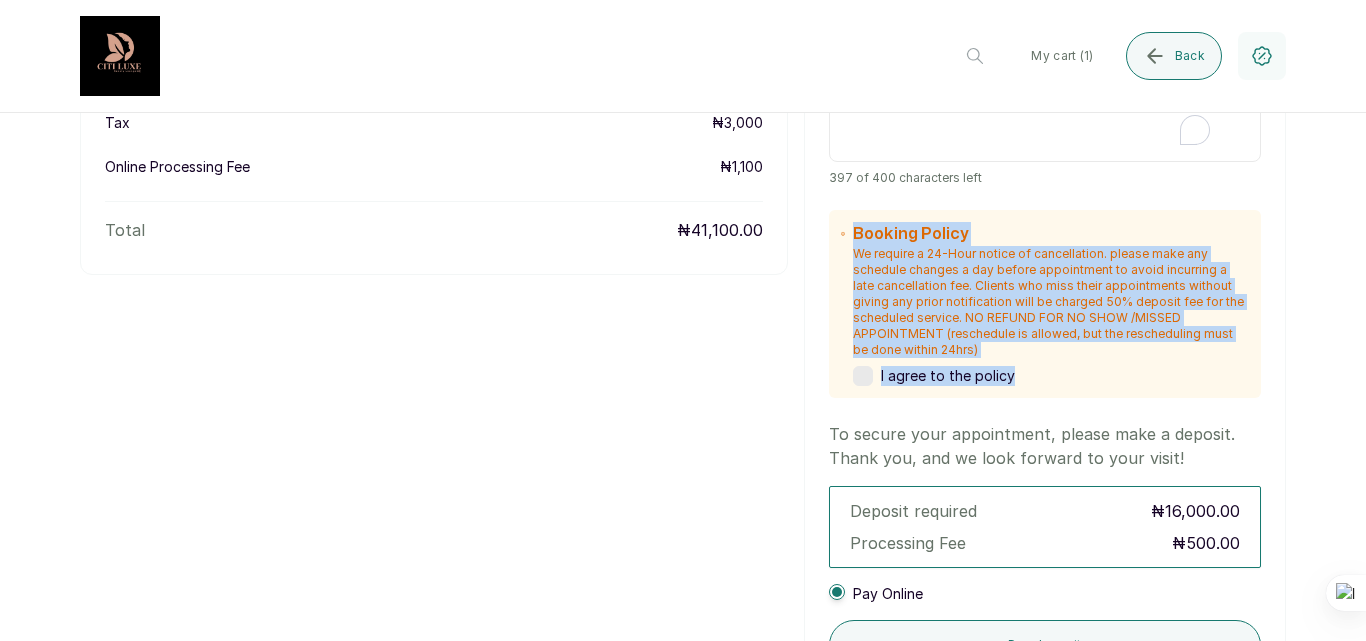 scroll, scrollTop: 744, scrollLeft: 0, axis: vertical 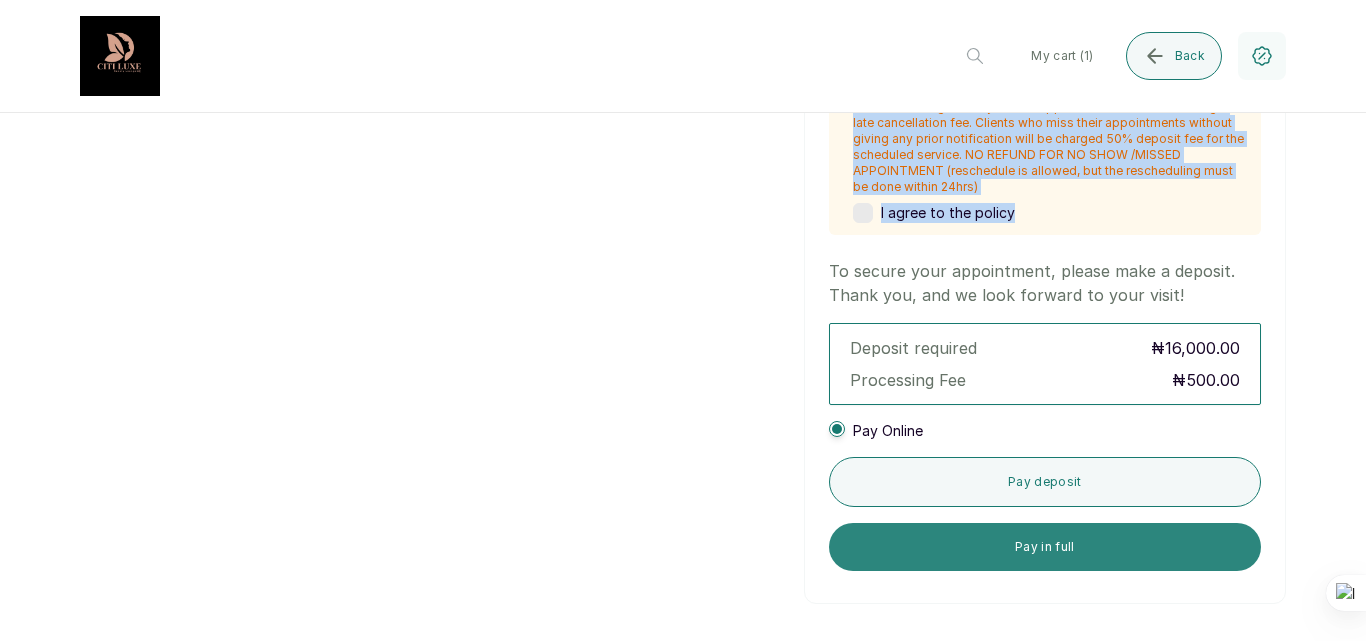 click on "Pay in full" at bounding box center [1045, 547] 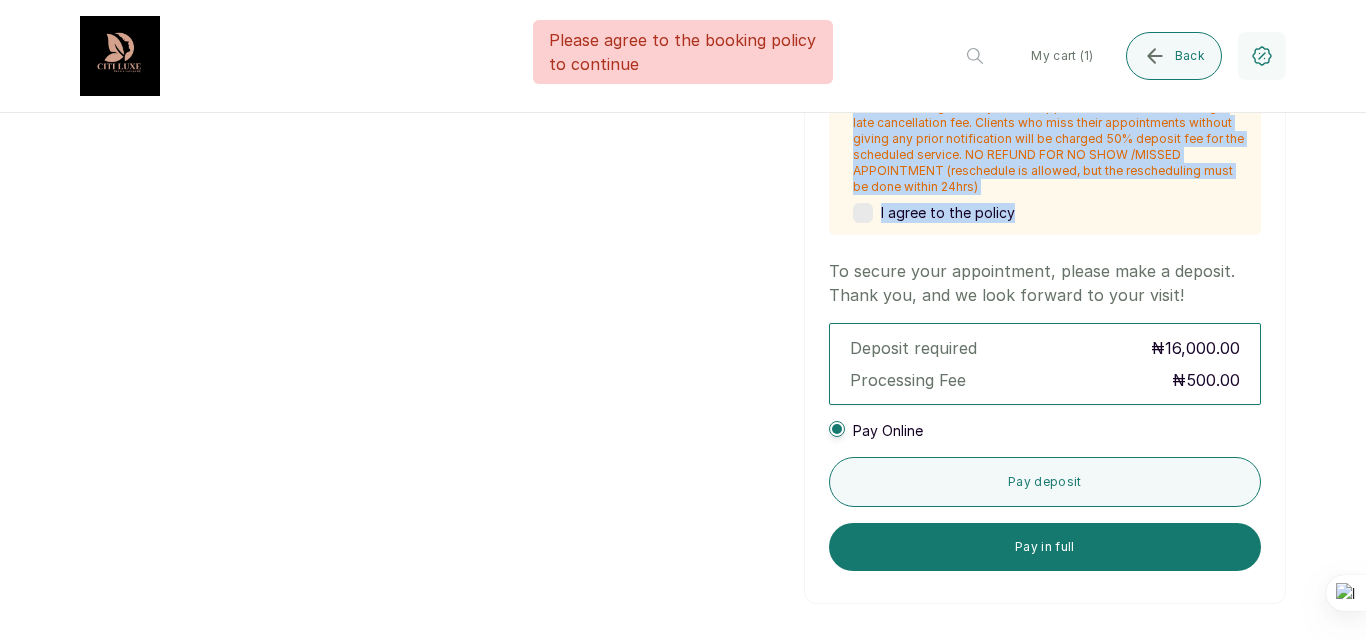 drag, startPoint x: 1365, startPoint y: 489, endPoint x: 1365, endPoint y: 429, distance: 60 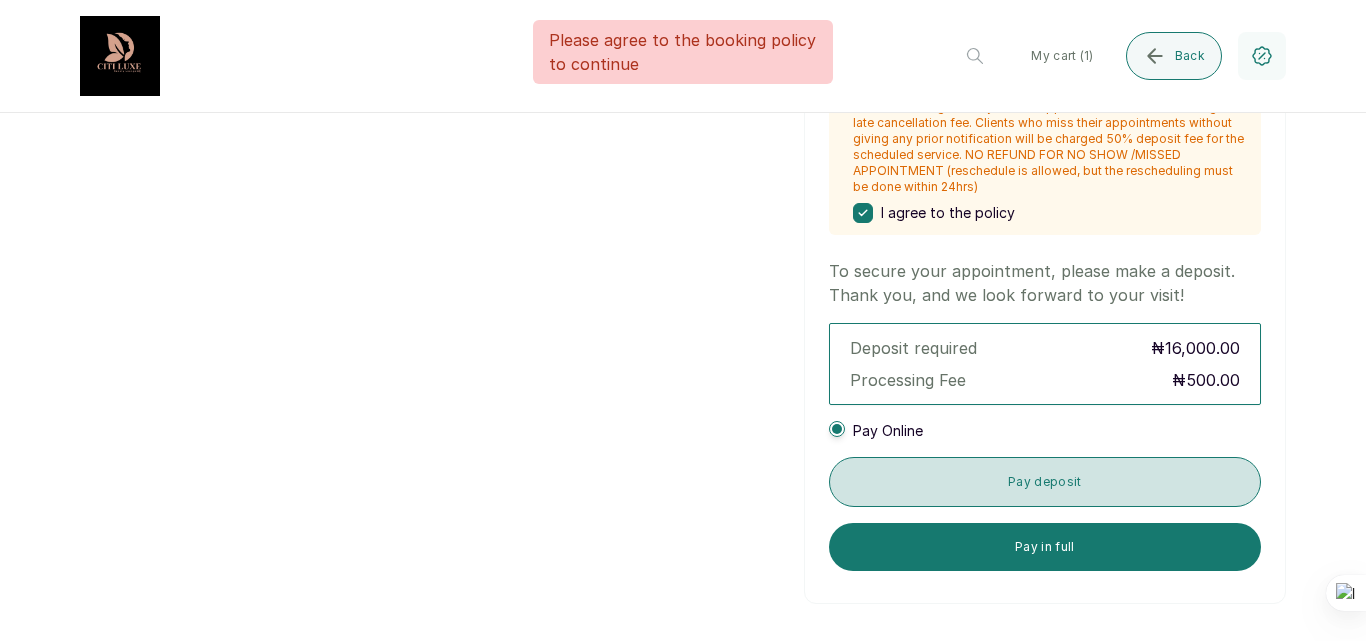 click on "Pay deposit" at bounding box center (1045, 482) 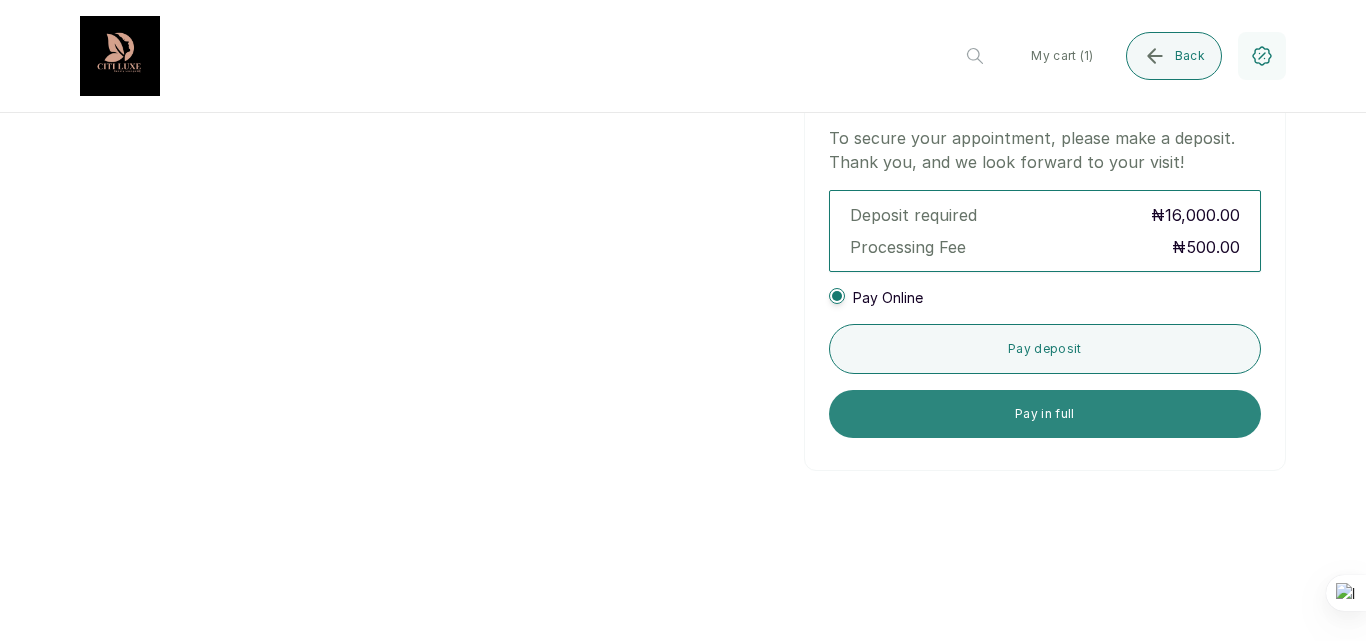 click on "Pay in full" at bounding box center (1045, 414) 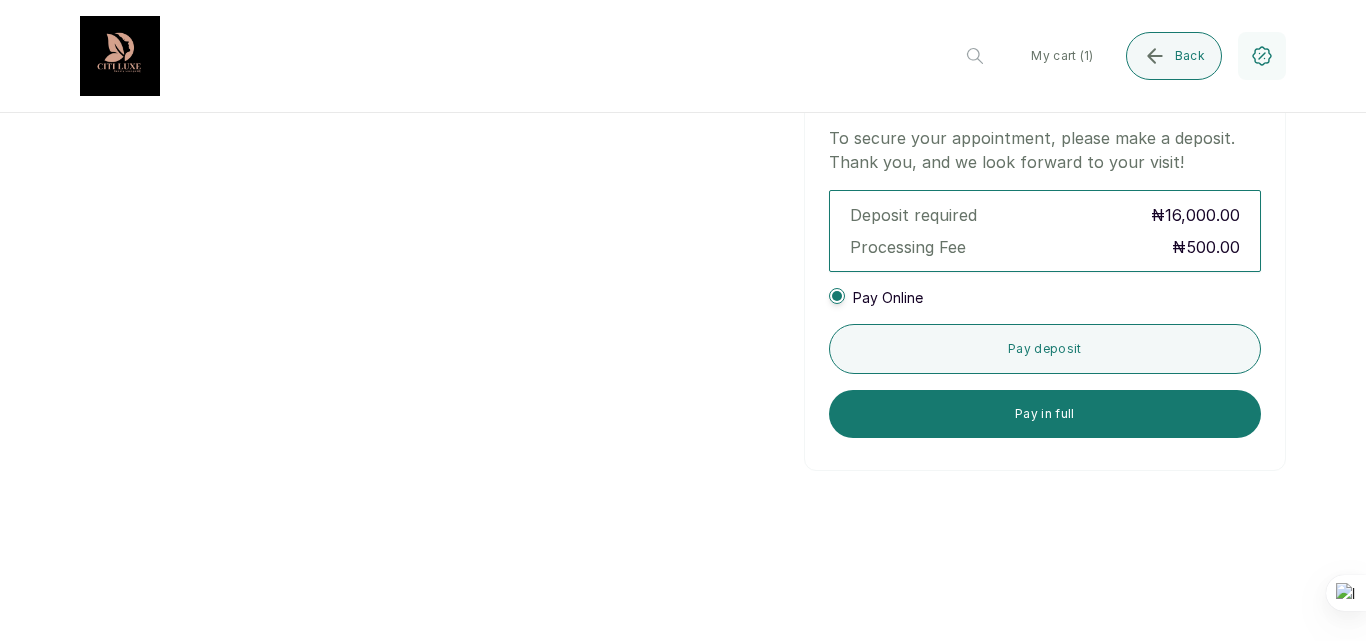 drag, startPoint x: 1365, startPoint y: 495, endPoint x: 1345, endPoint y: 465, distance: 36.05551 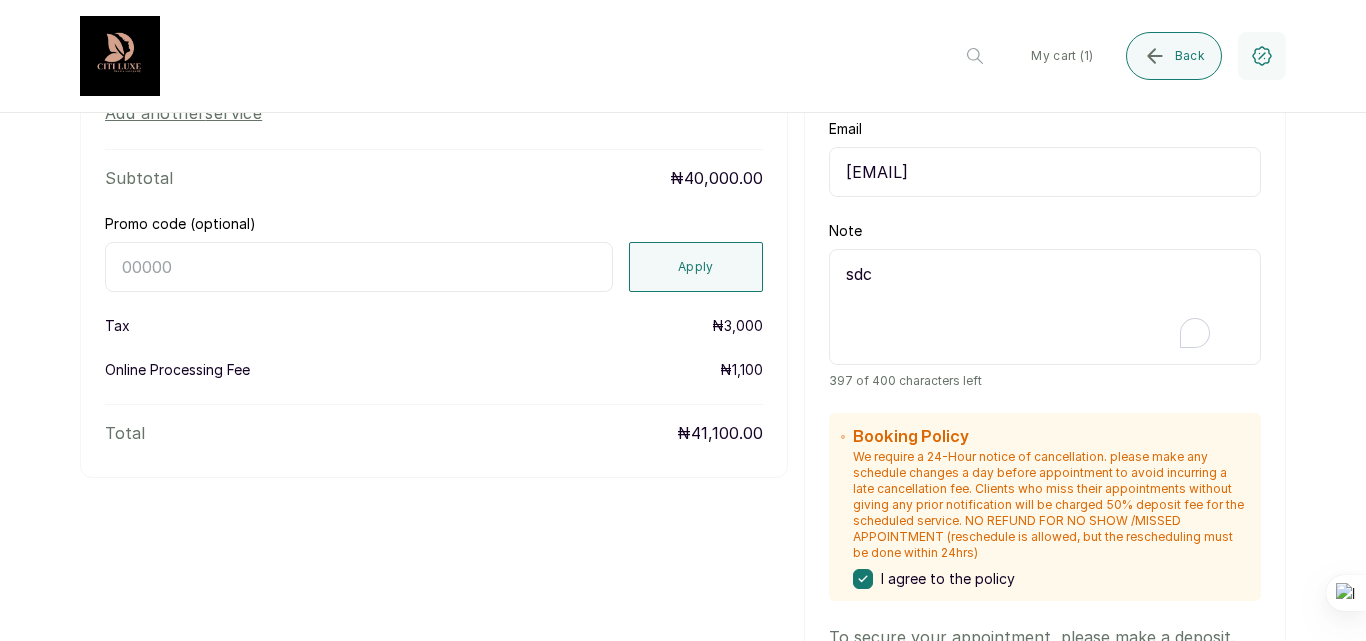 scroll, scrollTop: 393, scrollLeft: 0, axis: vertical 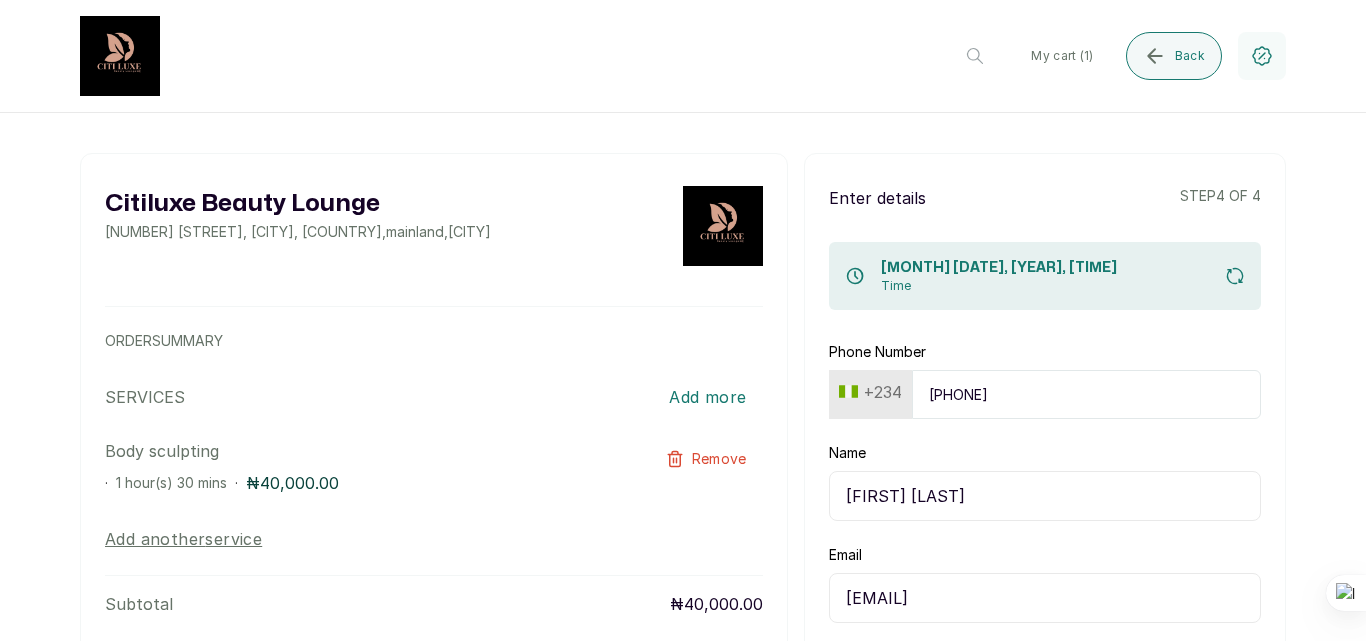 click on "step  4 of 4" at bounding box center [1220, 198] 